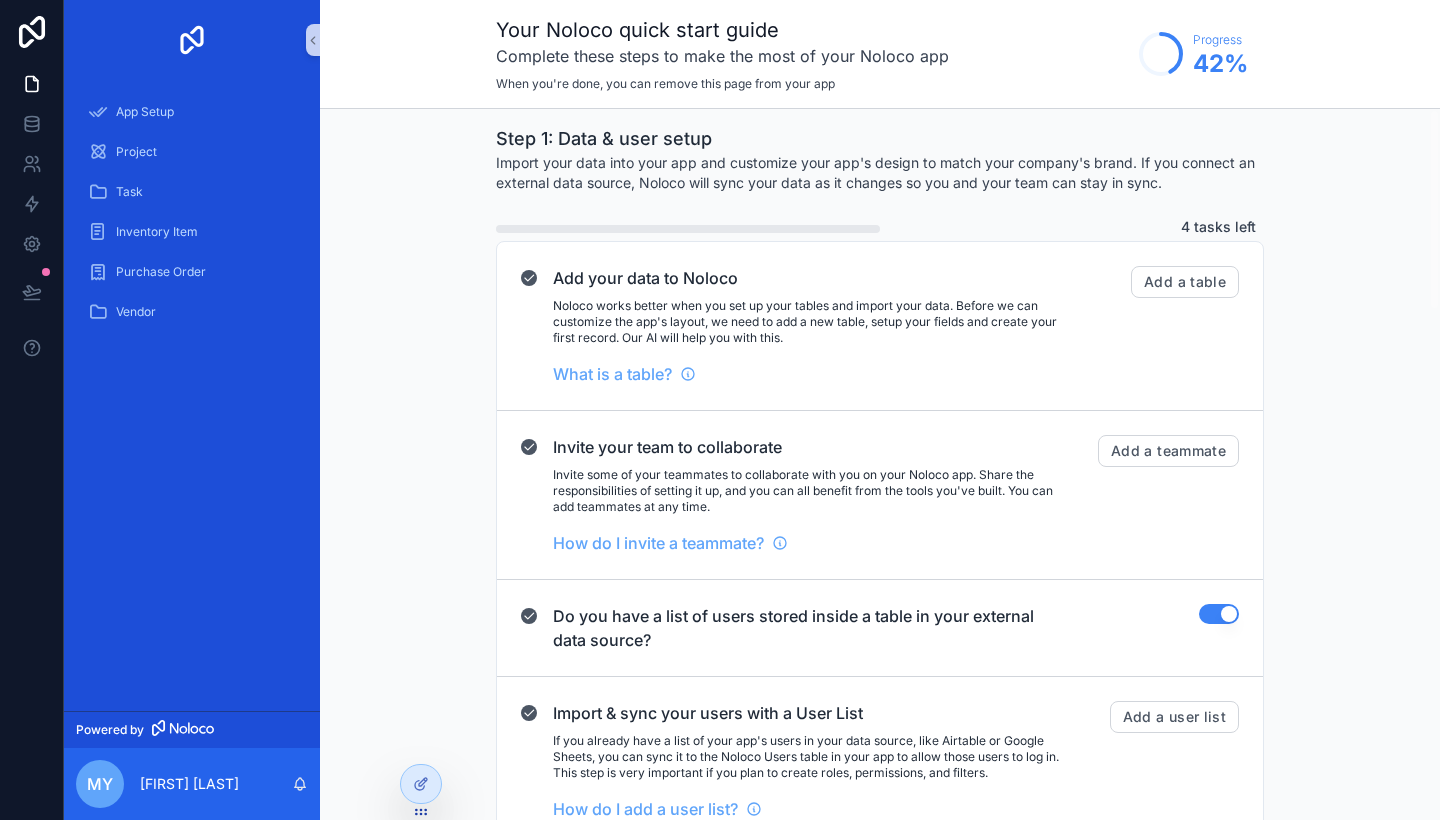 scroll, scrollTop: 0, scrollLeft: 0, axis: both 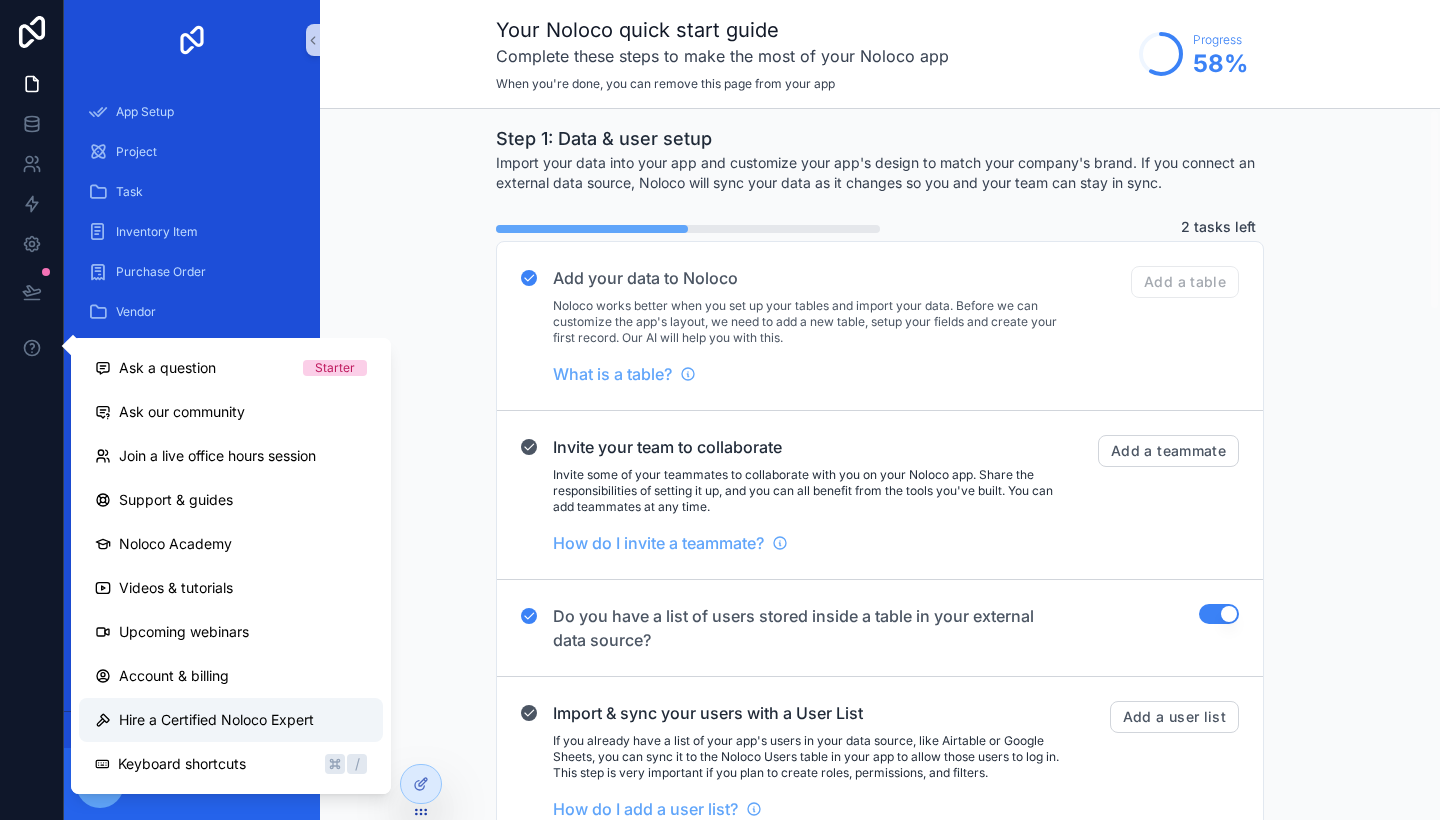 click on "Hire a Certified Noloco Expert" at bounding box center (216, 720) 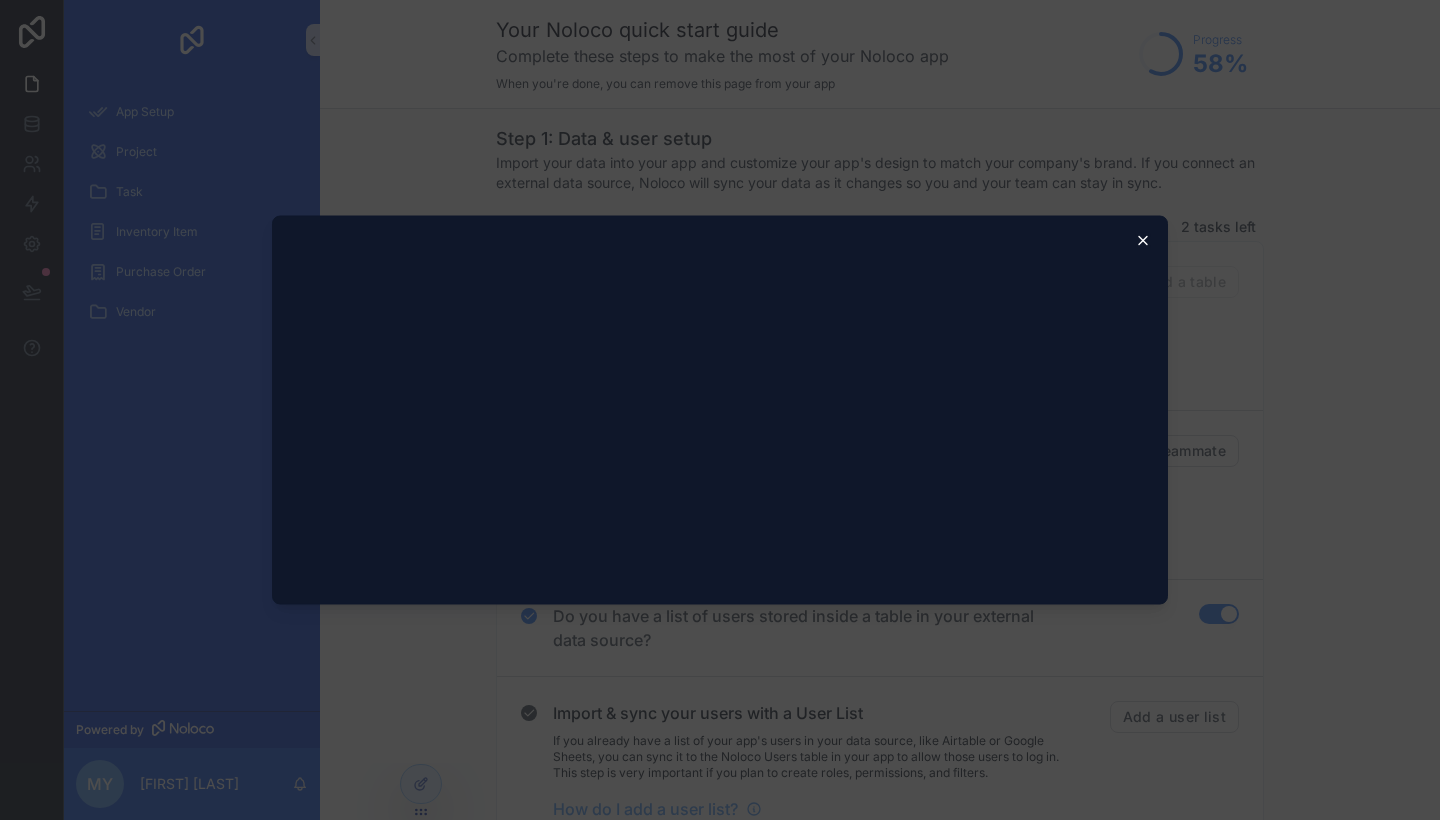 click 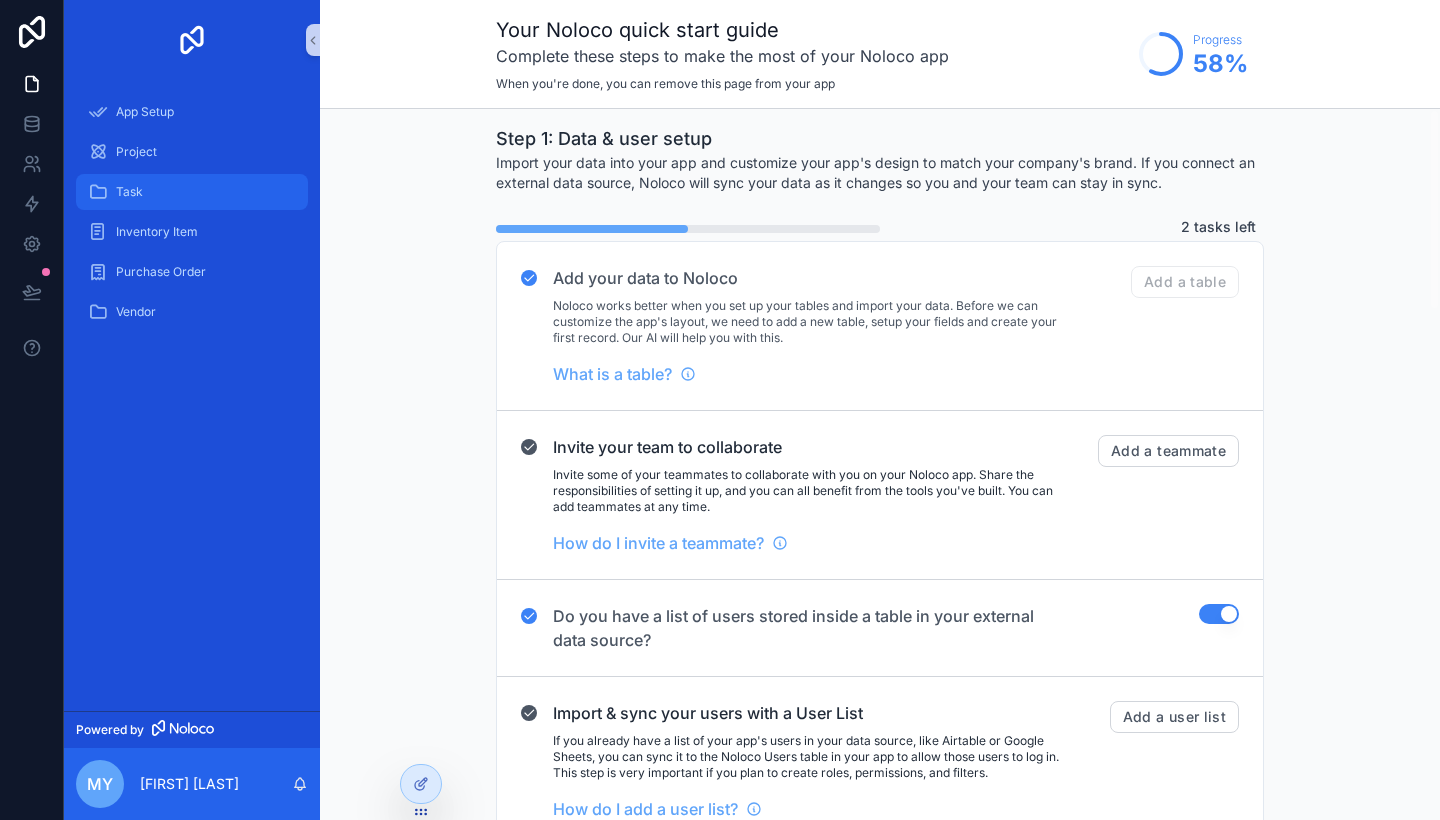click on "Task" at bounding box center (192, 192) 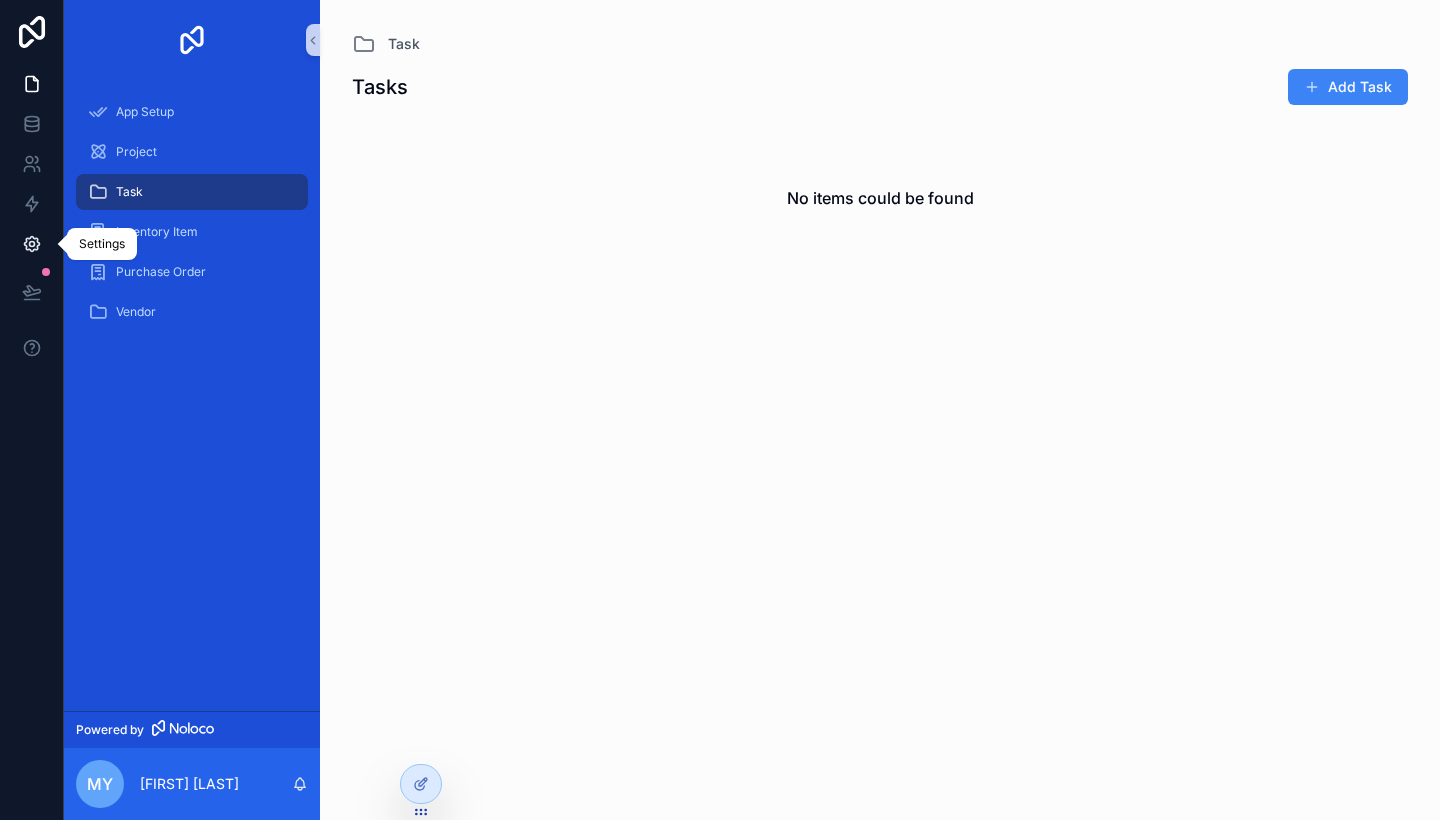 click 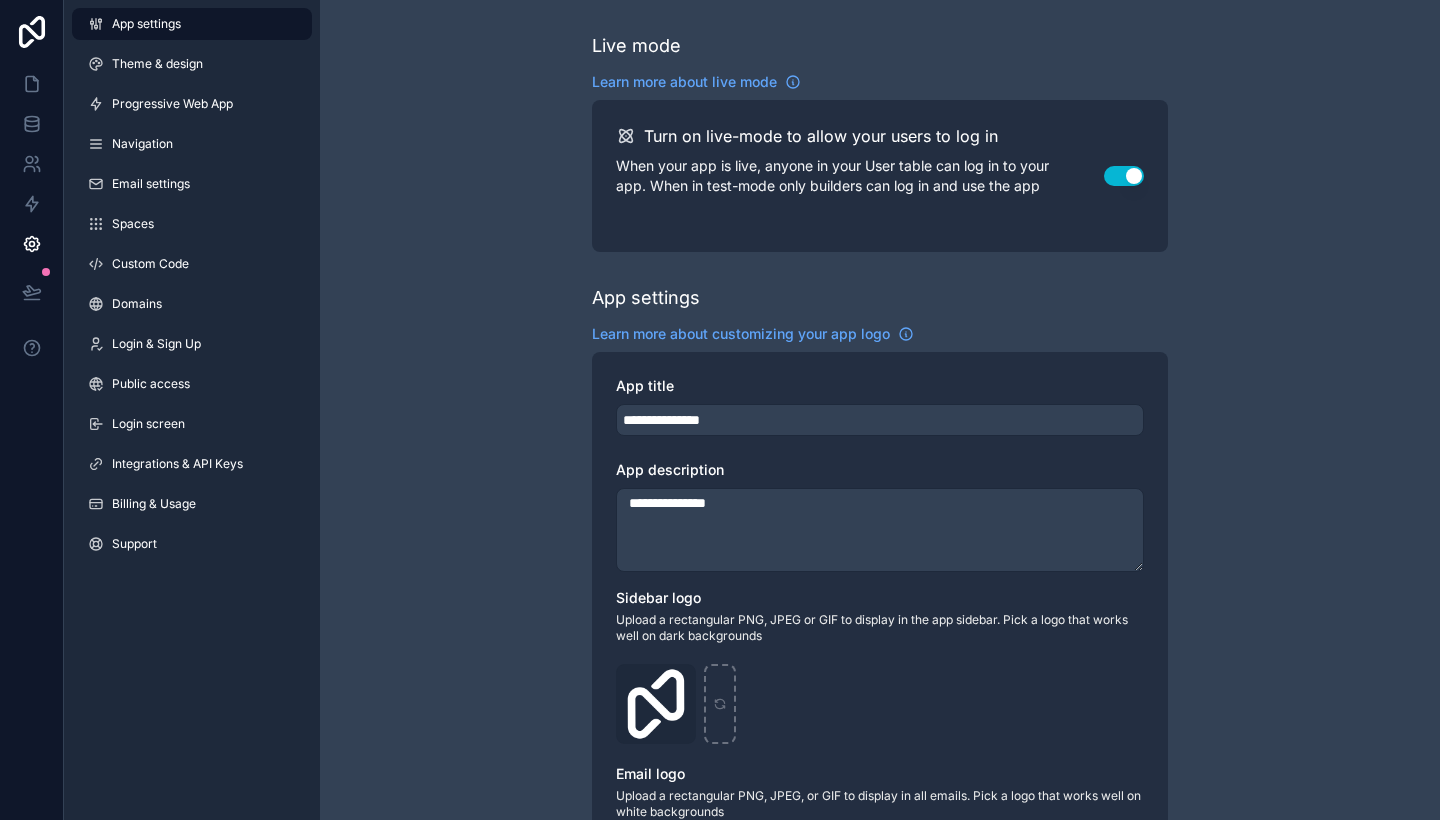 click on "**********" at bounding box center (880, 774) 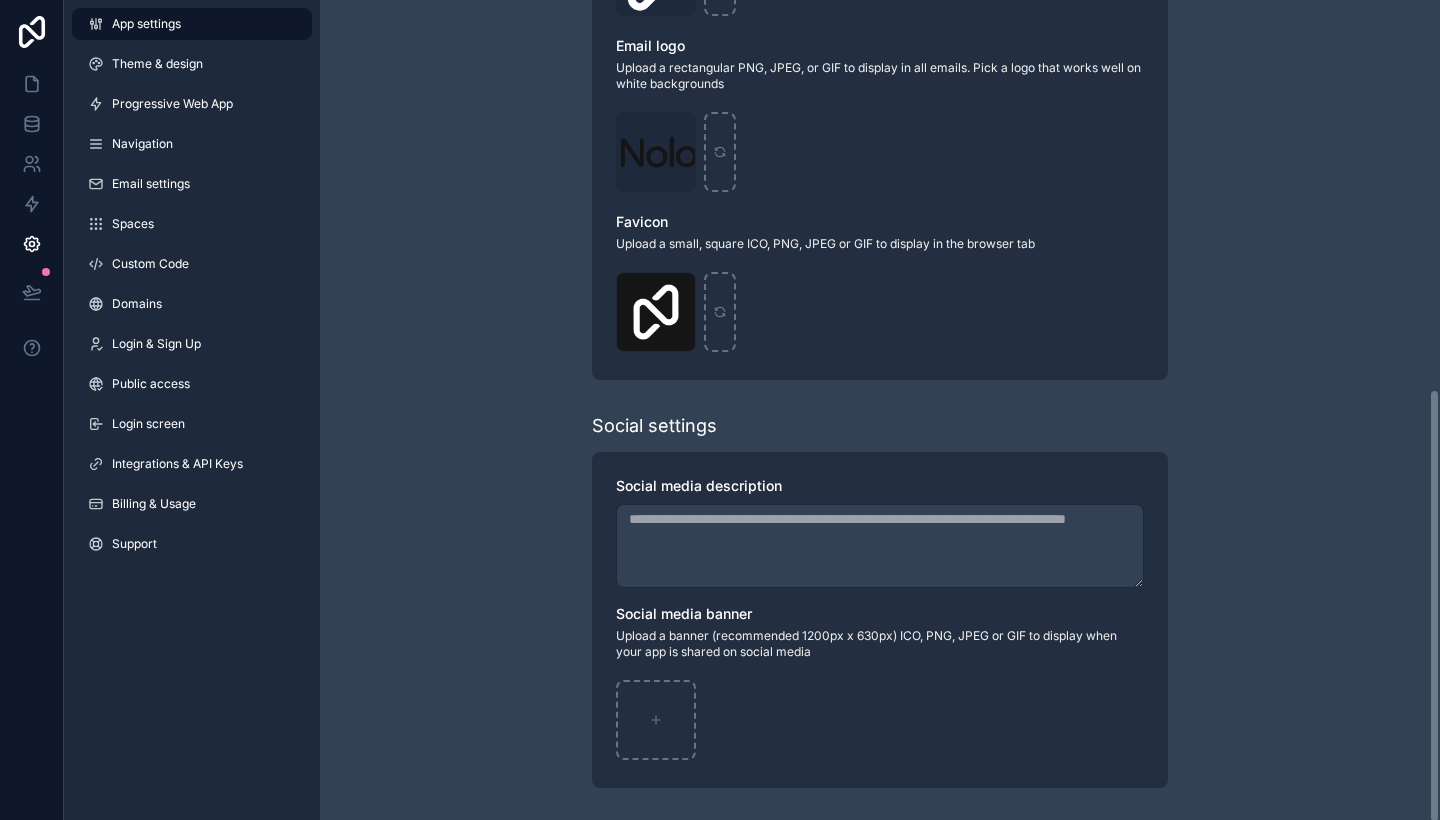 scroll, scrollTop: 728, scrollLeft: 0, axis: vertical 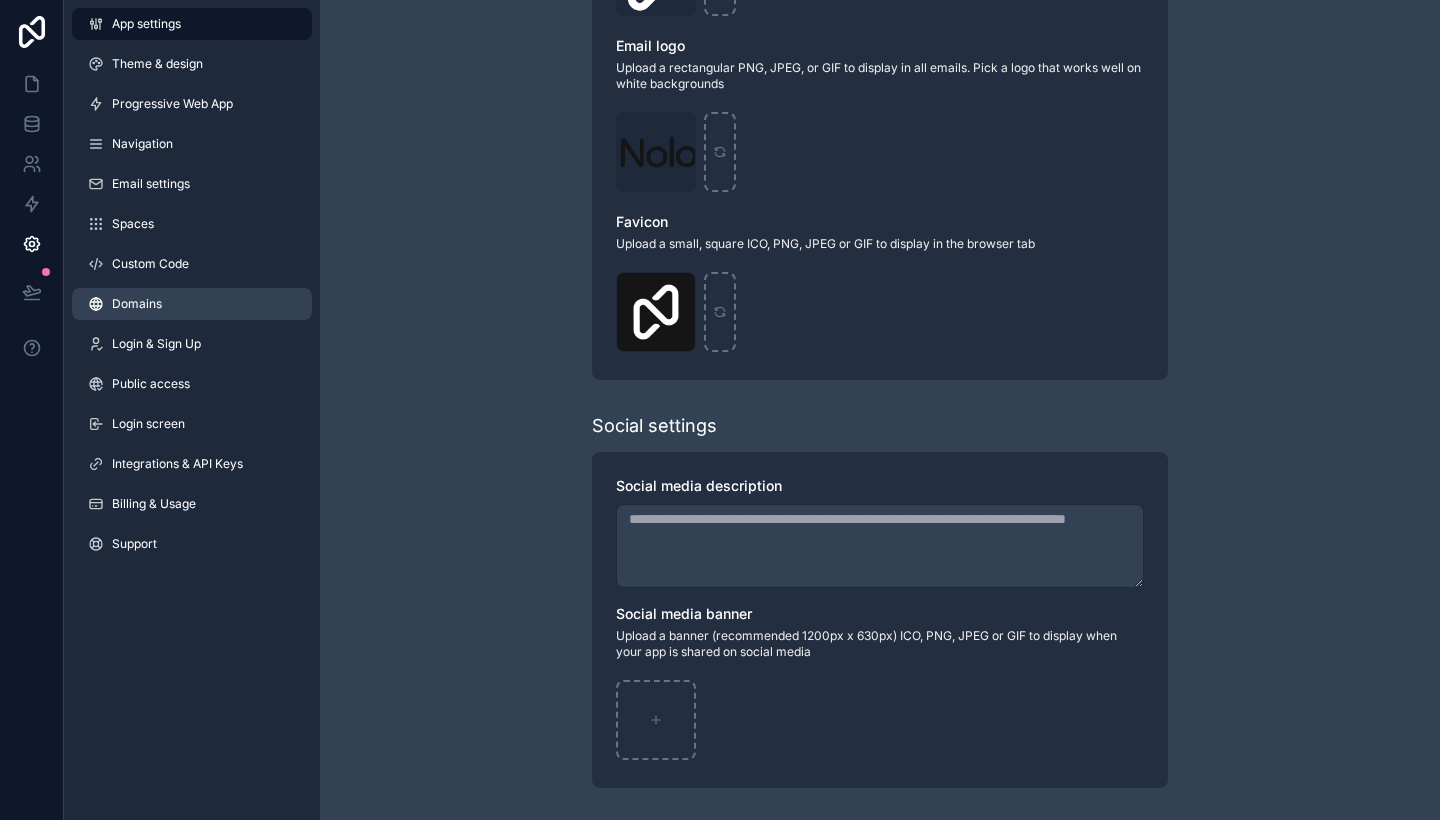 click on "Domains" at bounding box center (192, 304) 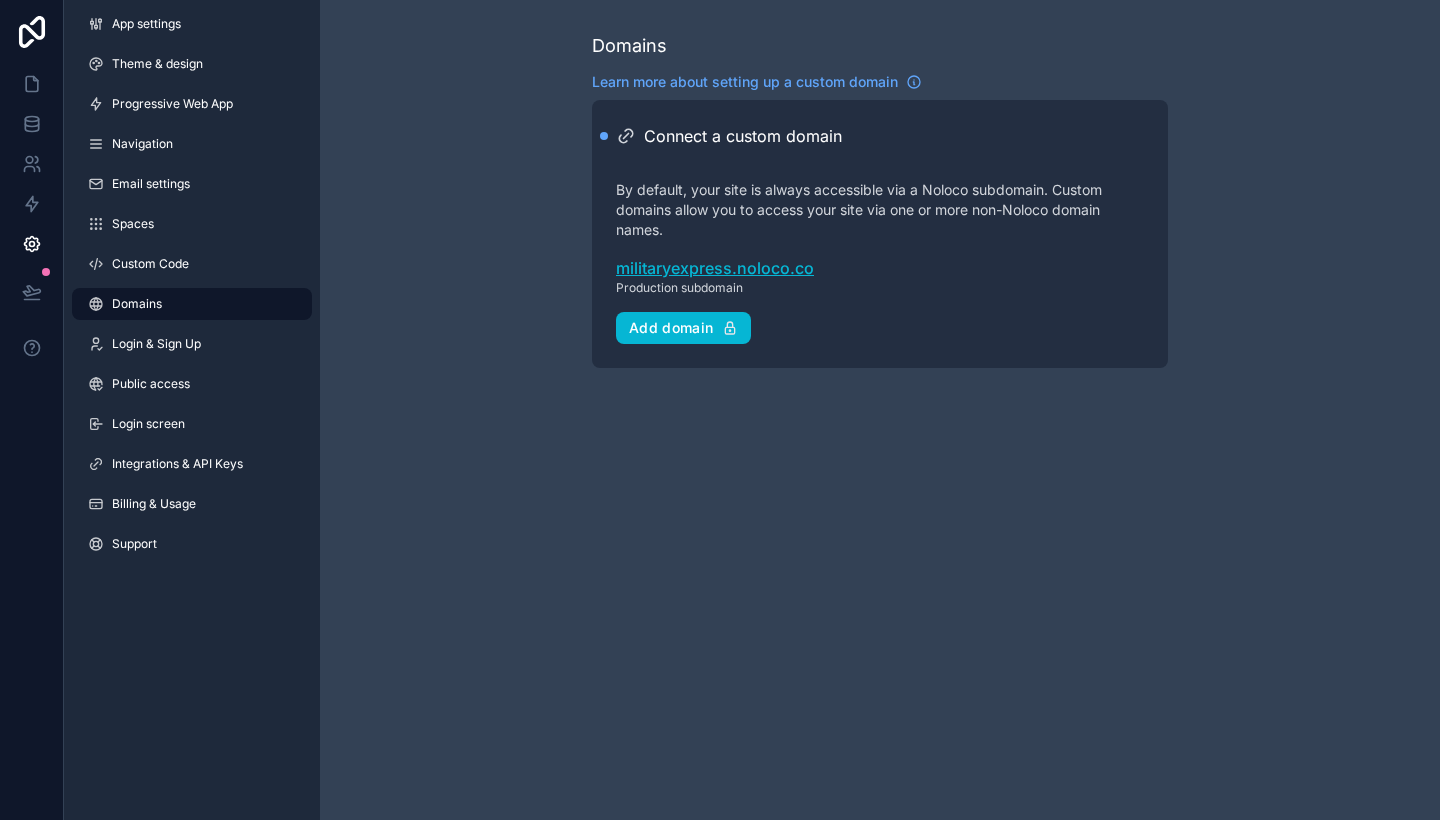 click on "militaryexpress.noloco.co" at bounding box center [880, 268] 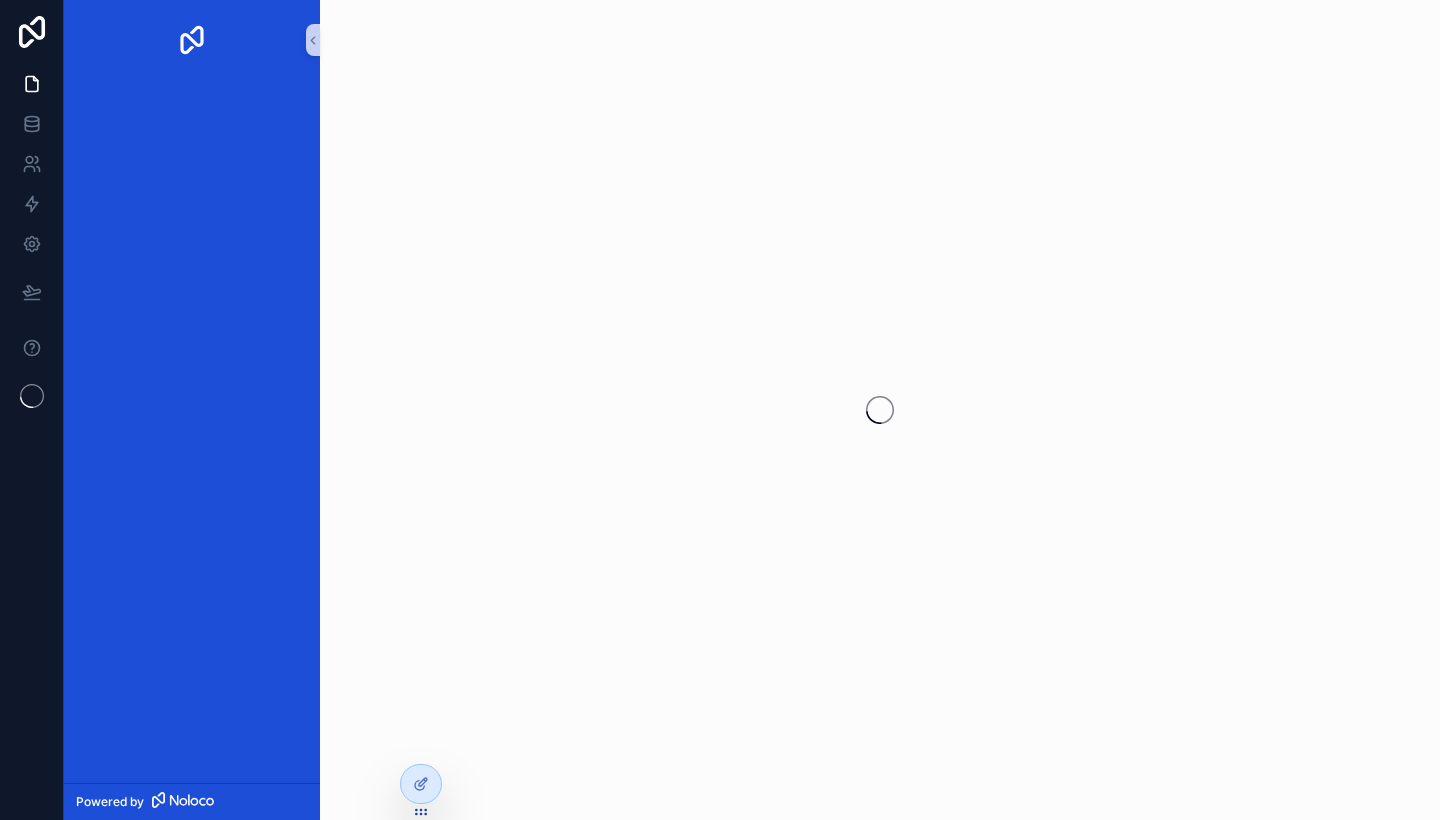 scroll, scrollTop: 0, scrollLeft: 0, axis: both 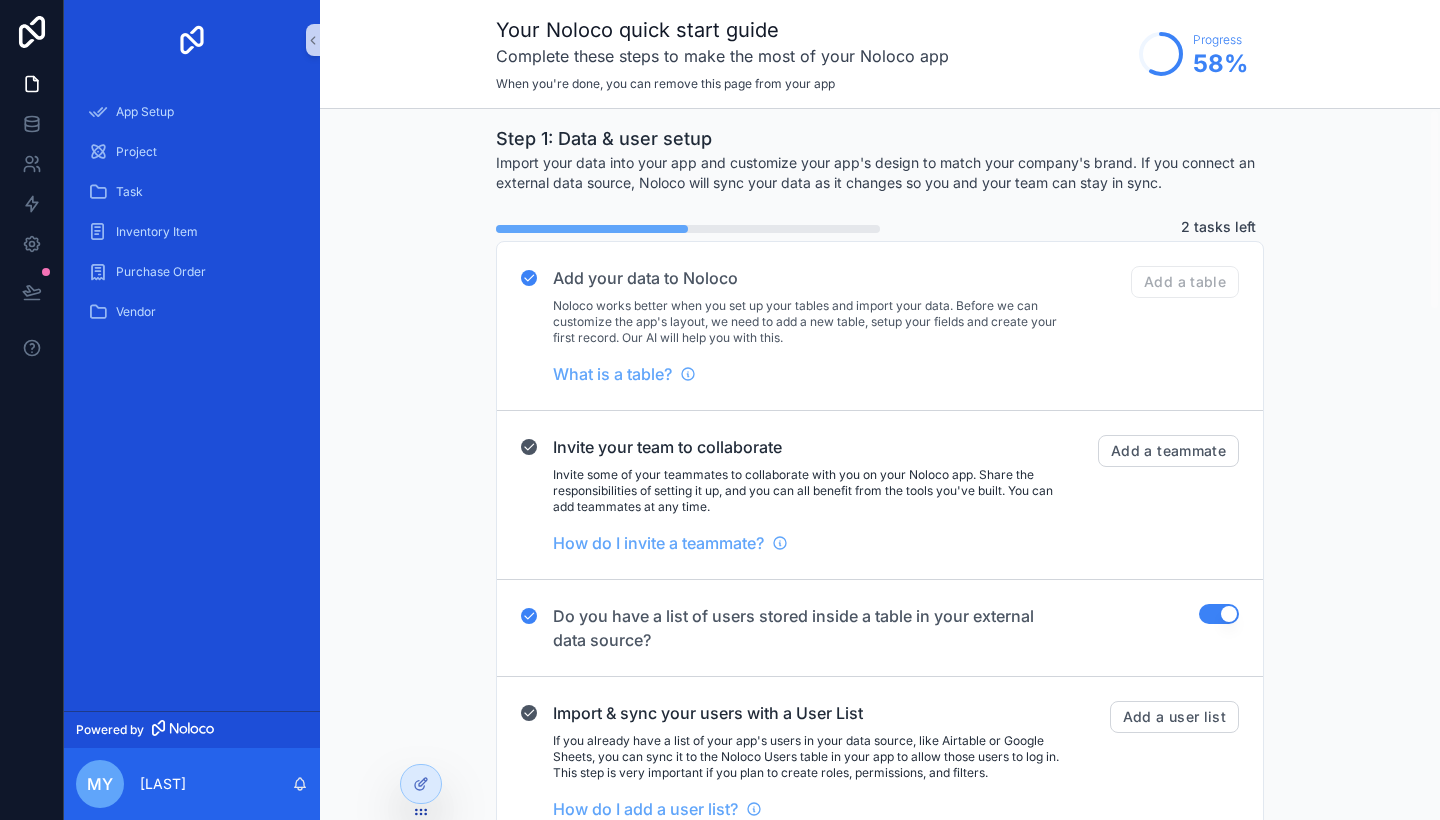 click on "Step 1: Data & user setup Import your data into your app and customize your app's design to match your company's brand. If you connect an external data source, Noloco will sync your data as it changes so you and your team can stay in sync. 2 tasks left Add your data to Noloco Noloco works better when you set up your tables and import your data. Before we can customize the app's layout, we need to add a new table, setup your fields and create your first record. Our AI will help you with this. What is a table? Add a table Invite your team to collaborate Invite some of your teammates to collaborate with you on your Noloco app. Share the responsibilities of setting it up, and you can all benefit from the tools you've built. You can add teammates at any time. How do I invite a teammate? Add a teammate Do you have a list of users stored inside a table in your external data source? Use setting Import & sync your users with a User List How do I add a user list? Add a user list Step 2: Configure your app pages" at bounding box center [880, 1362] 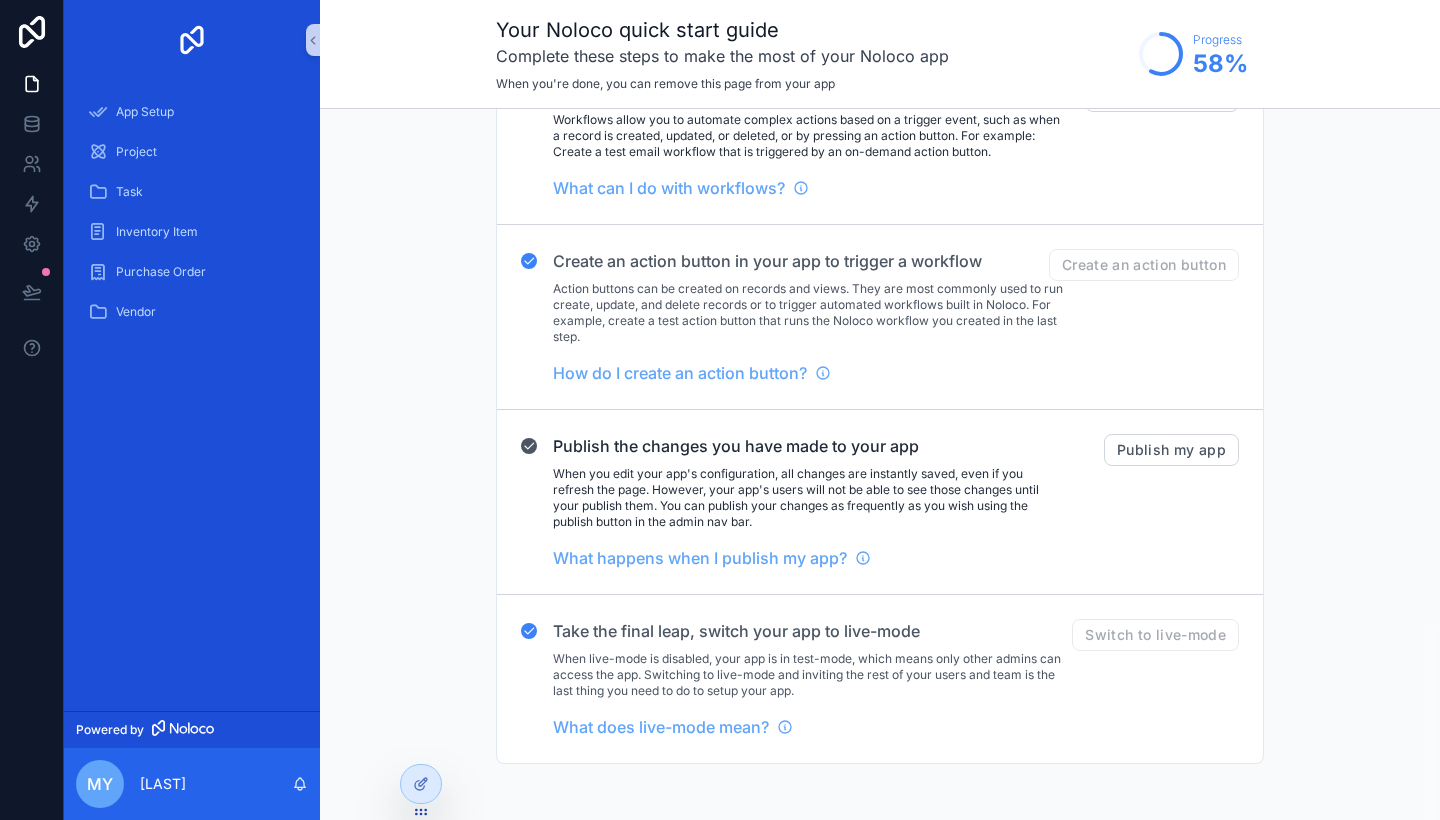 scroll, scrollTop: 1796, scrollLeft: 0, axis: vertical 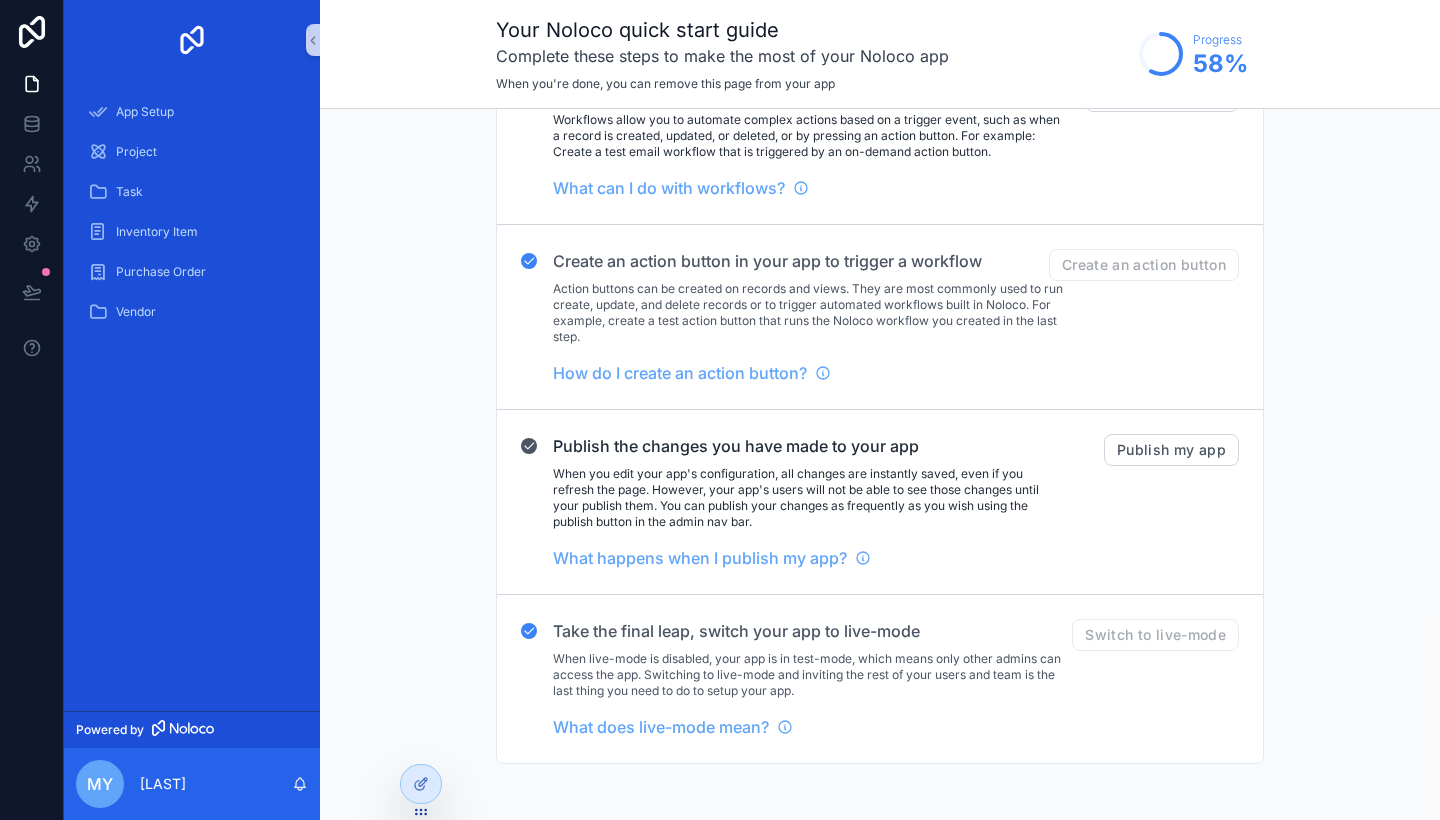 click 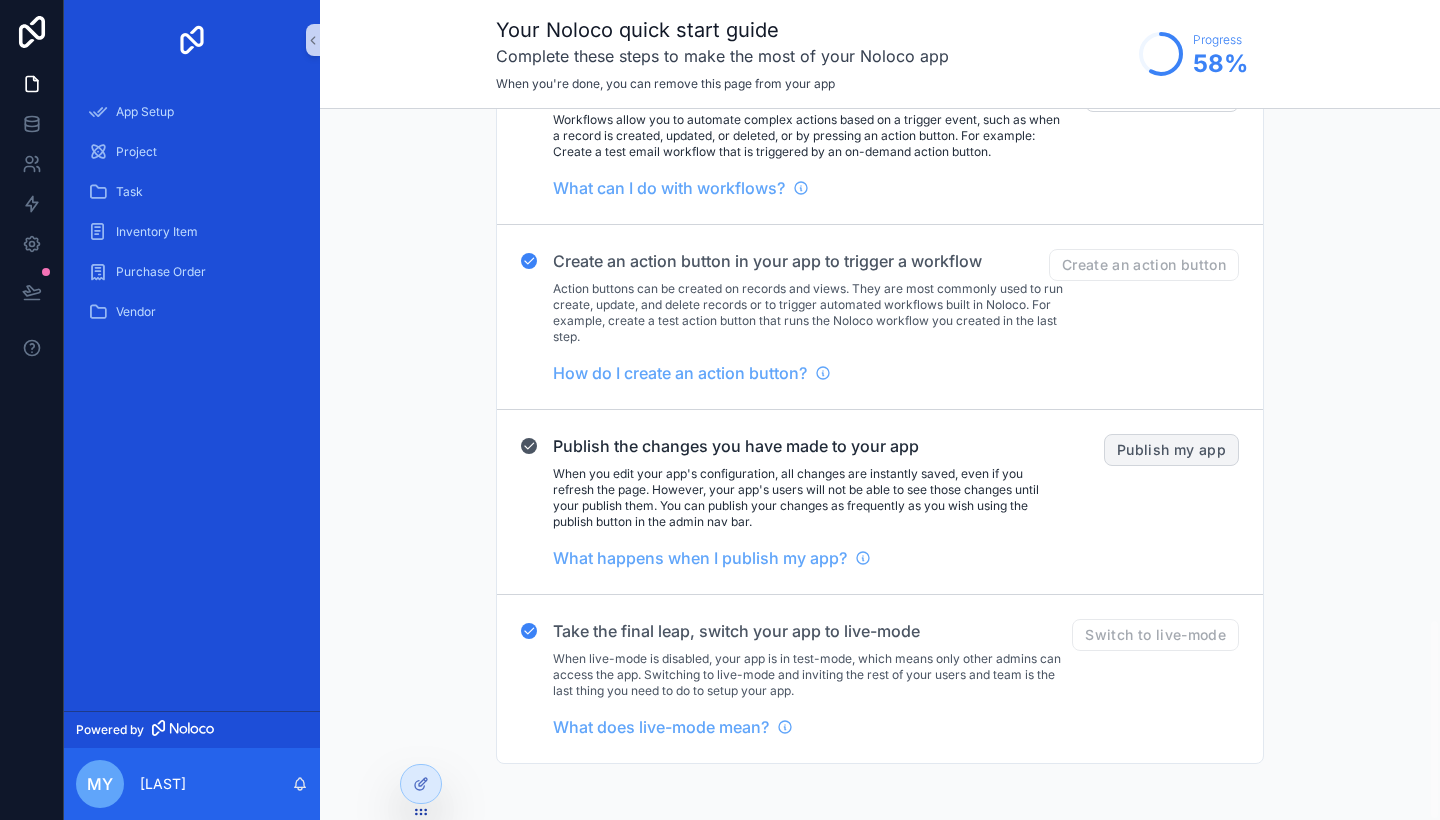 click on "Publish my app" at bounding box center (1171, 450) 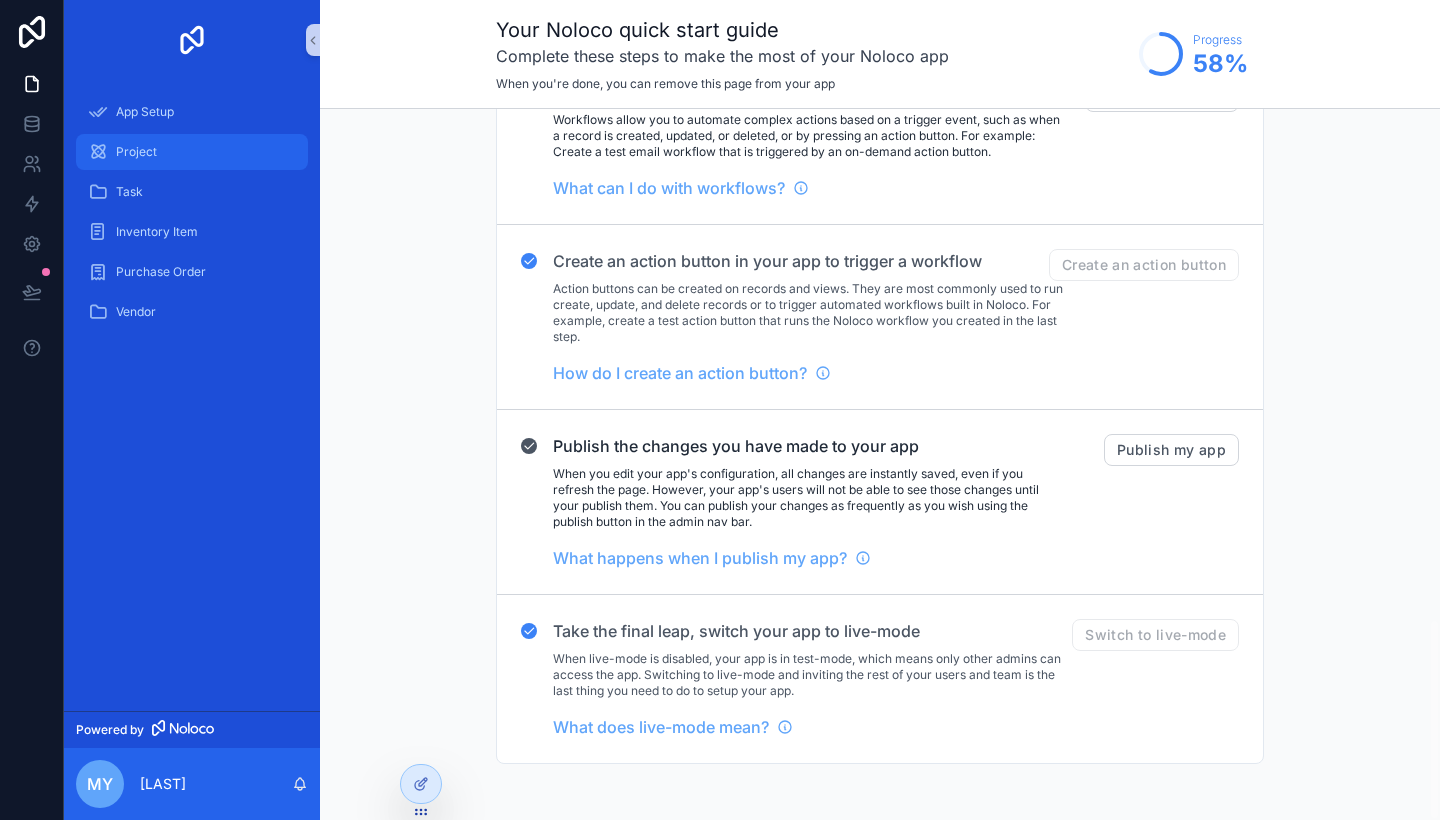 click on "Project" at bounding box center [192, 152] 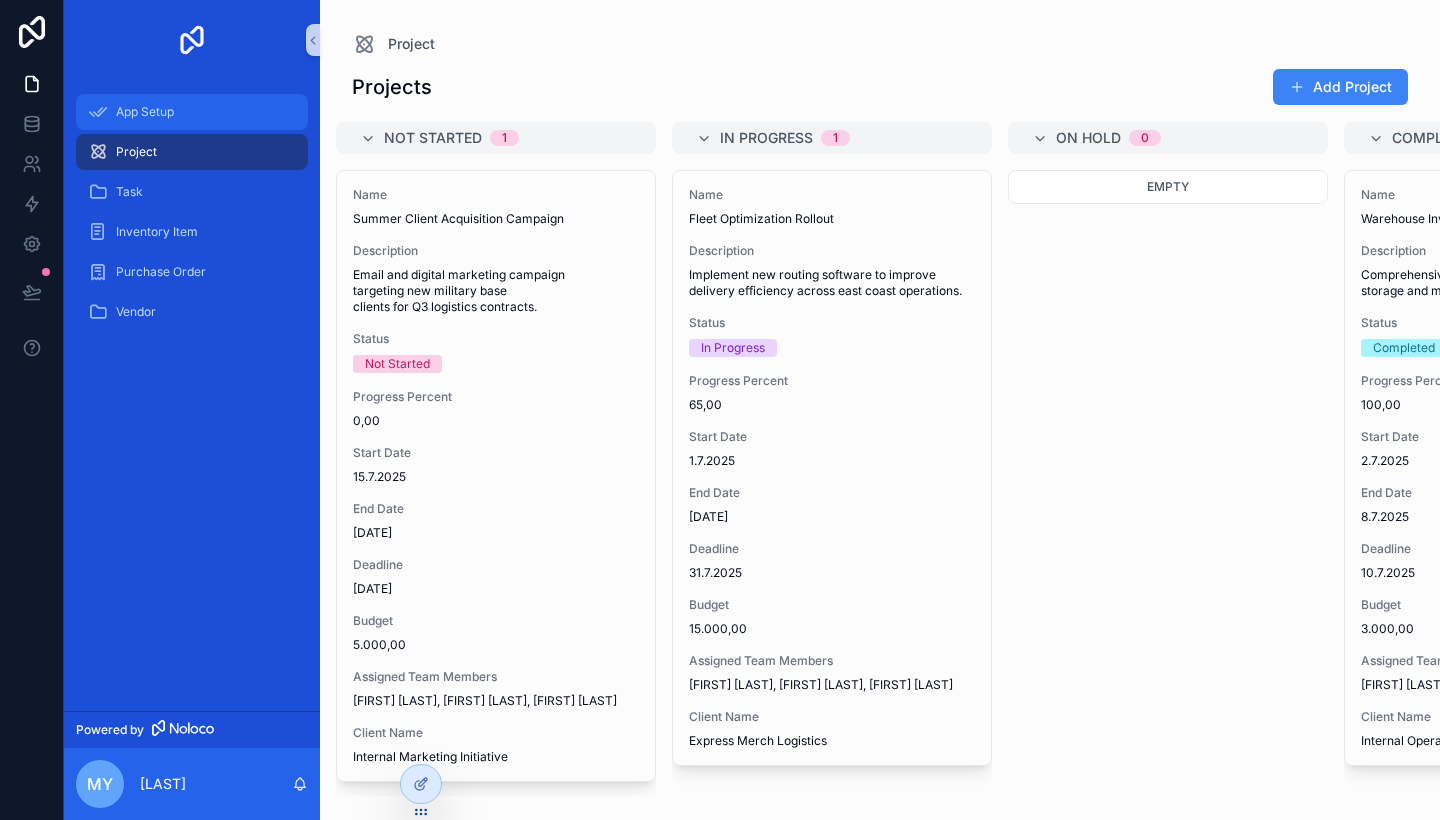 click on "App Setup" at bounding box center [192, 112] 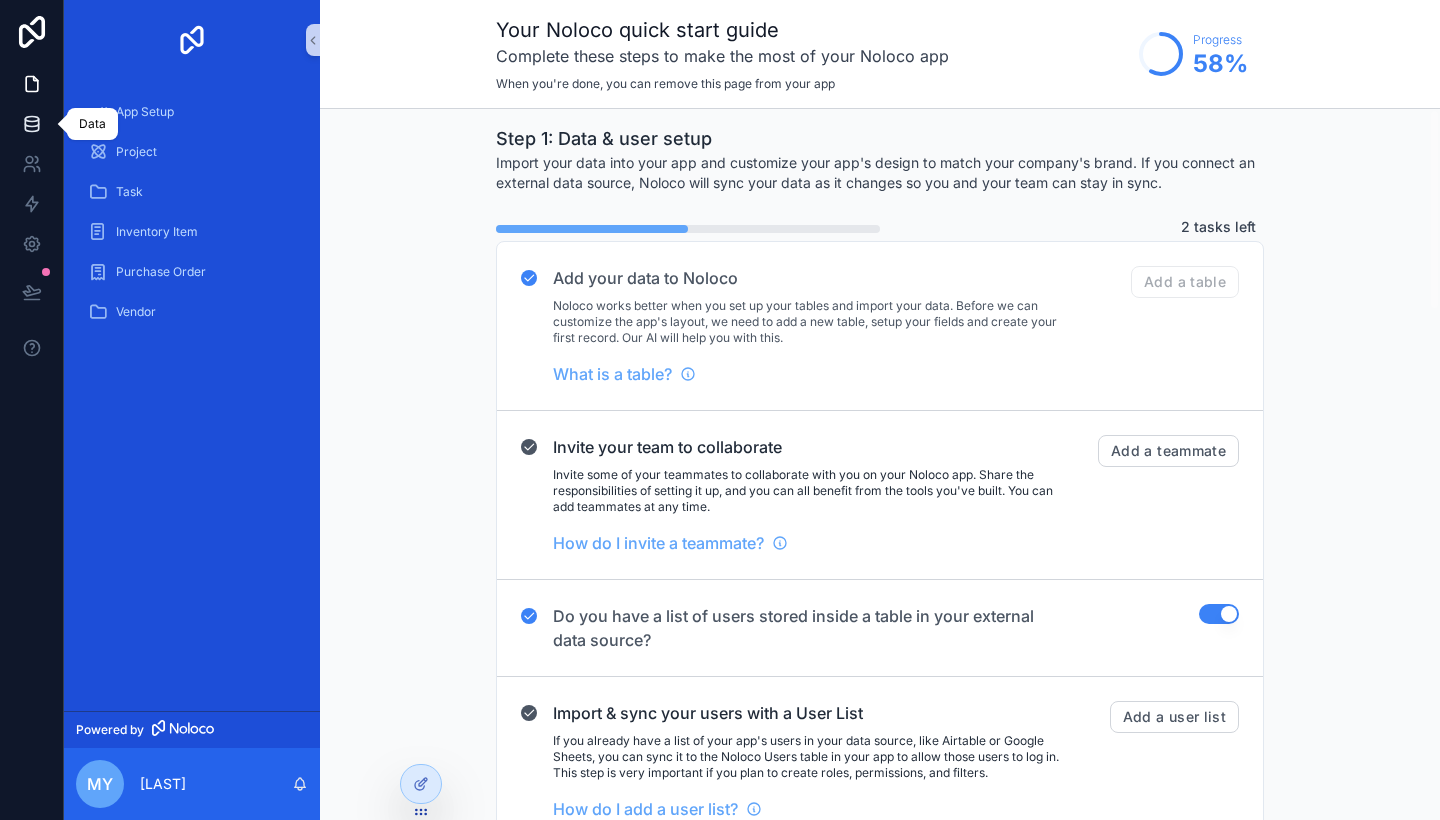 click 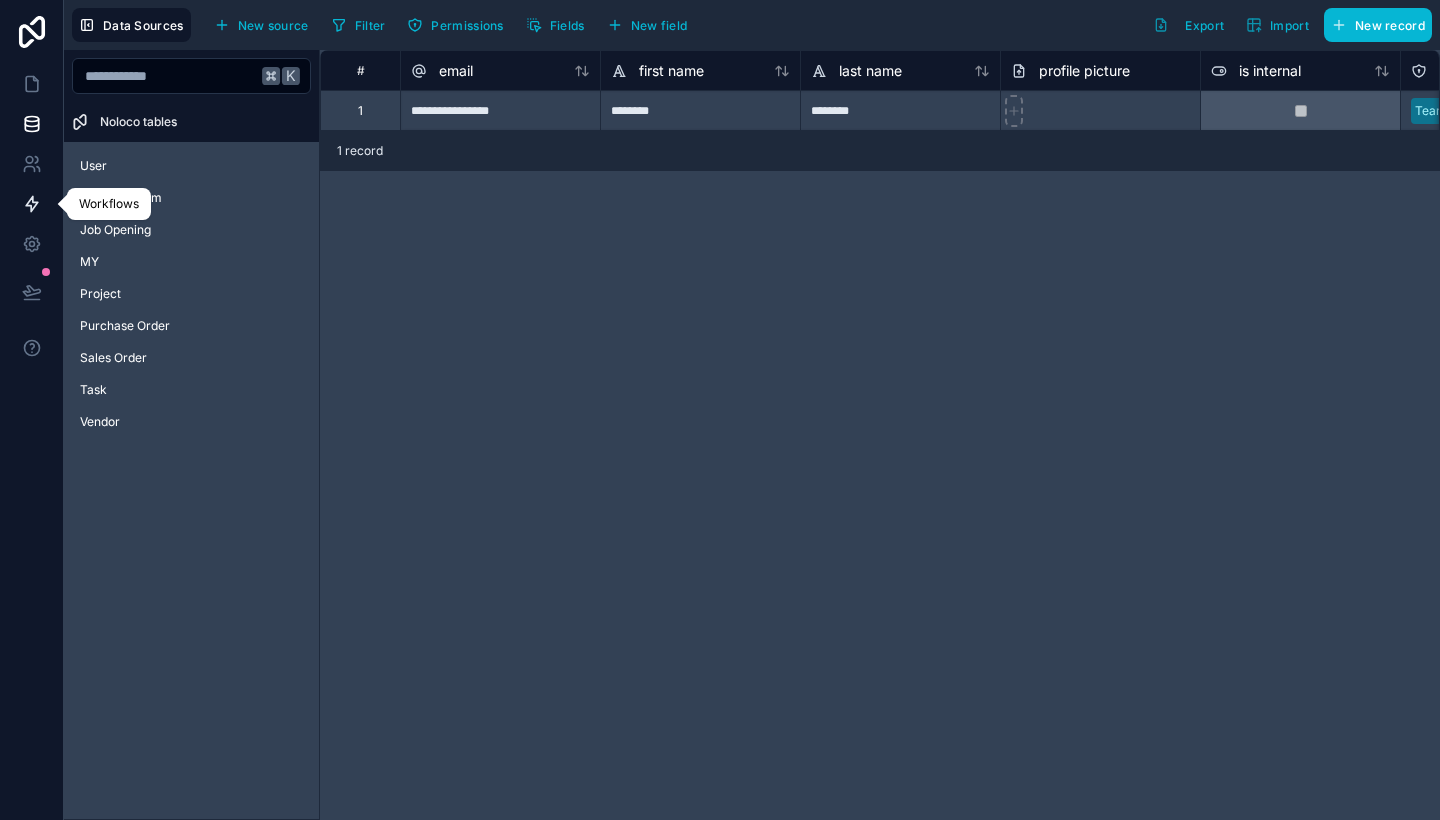 click 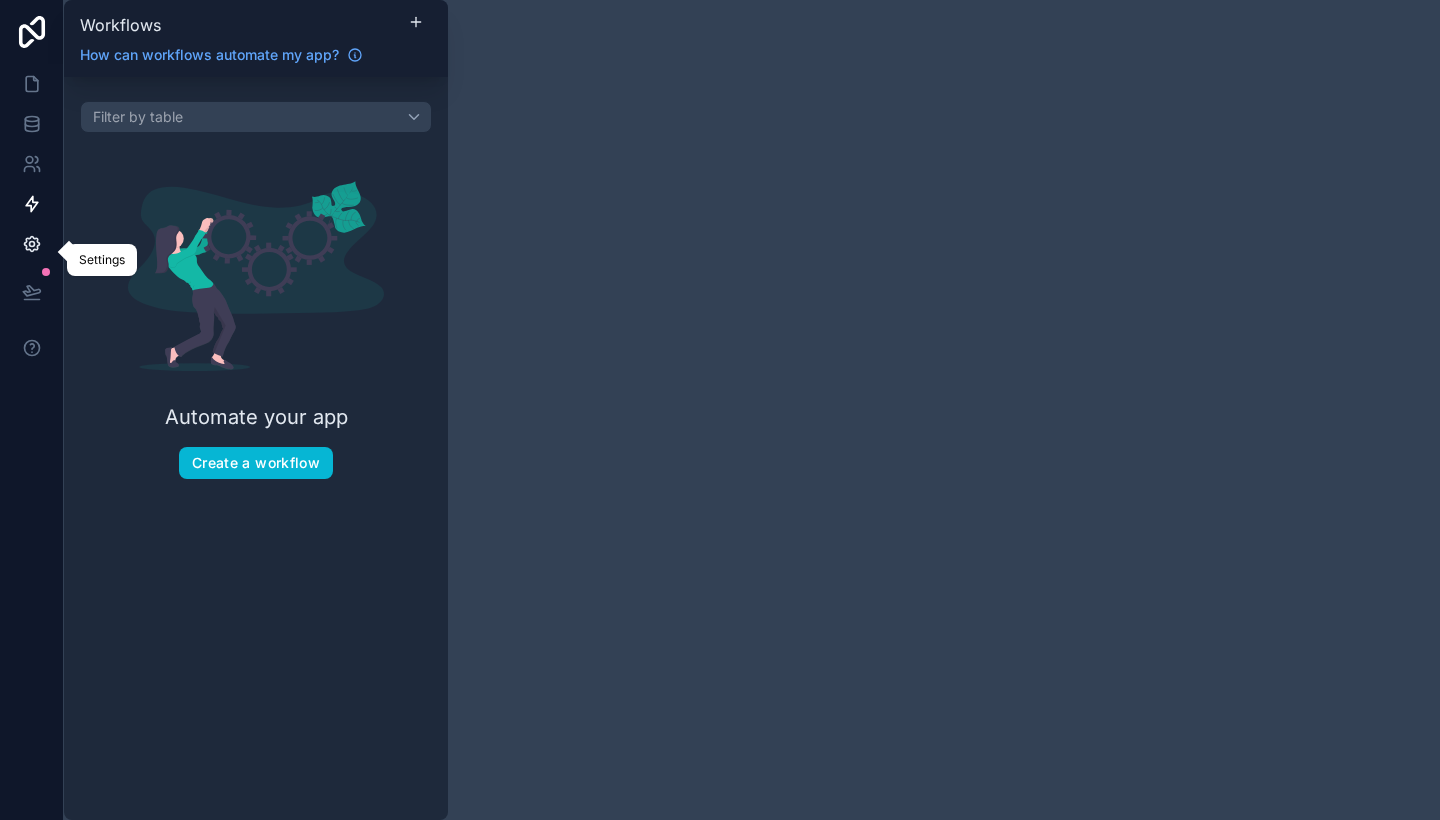 click 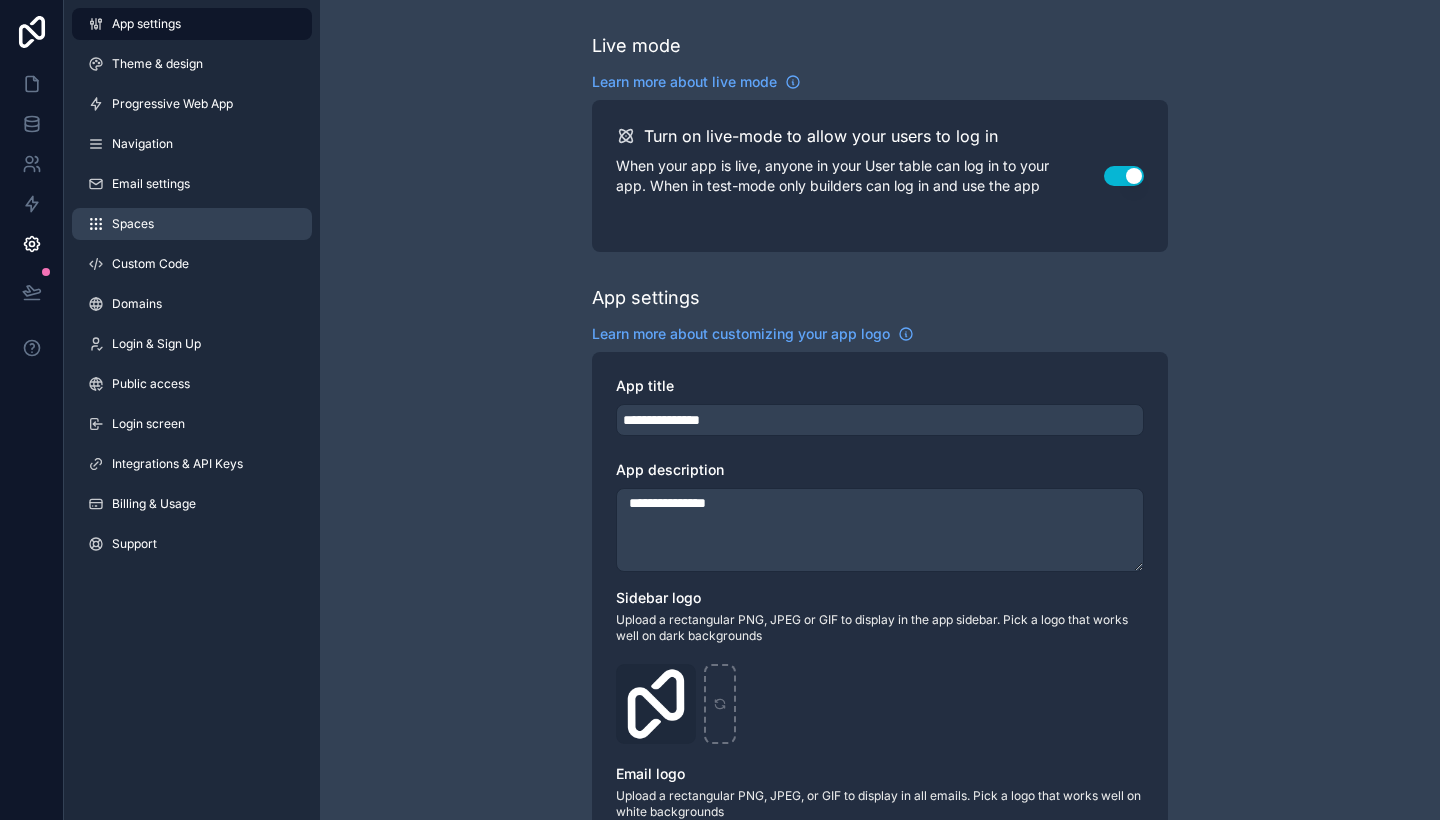 click on "Spaces" at bounding box center [192, 224] 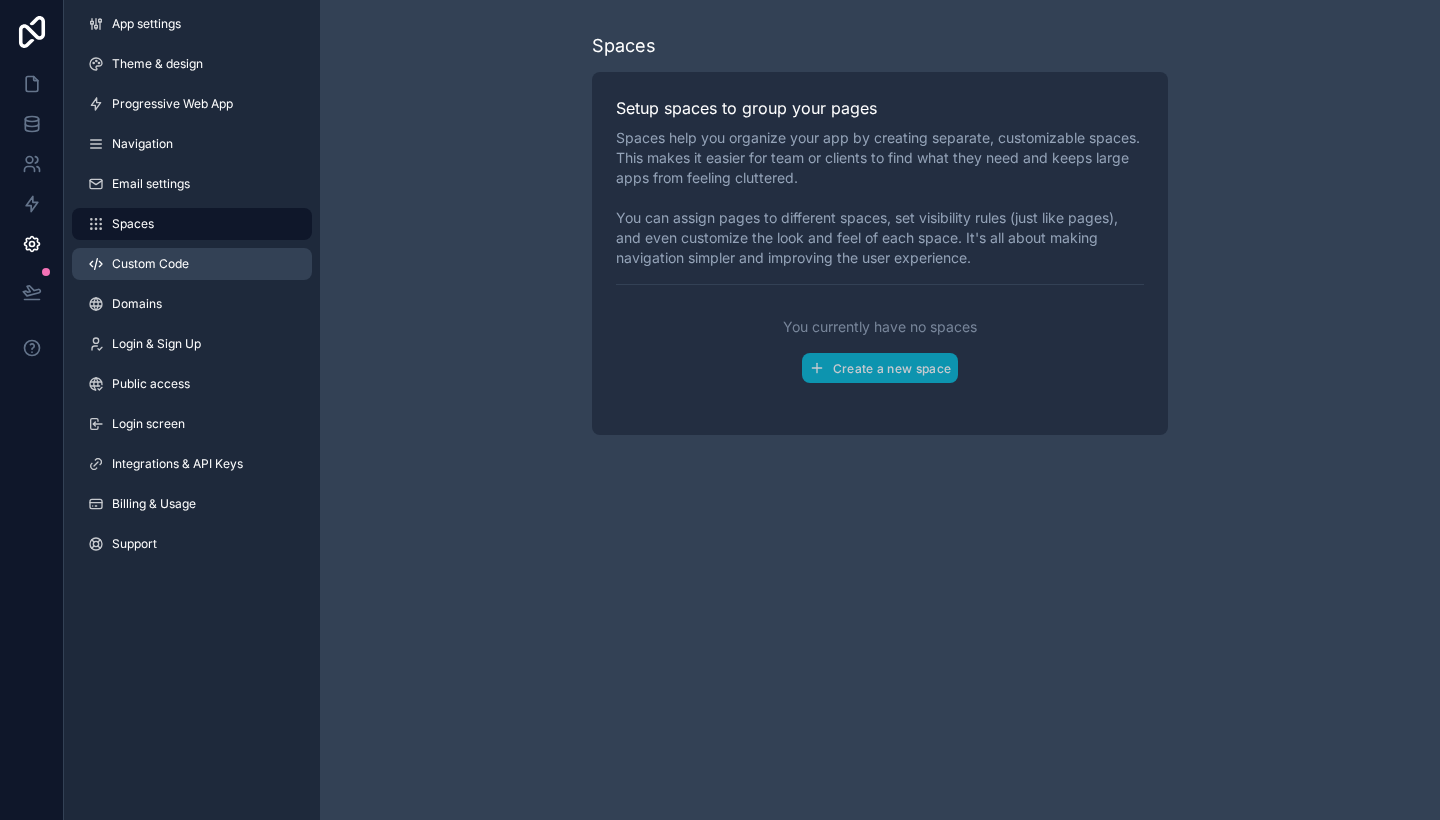 click on "Custom Code" at bounding box center [150, 264] 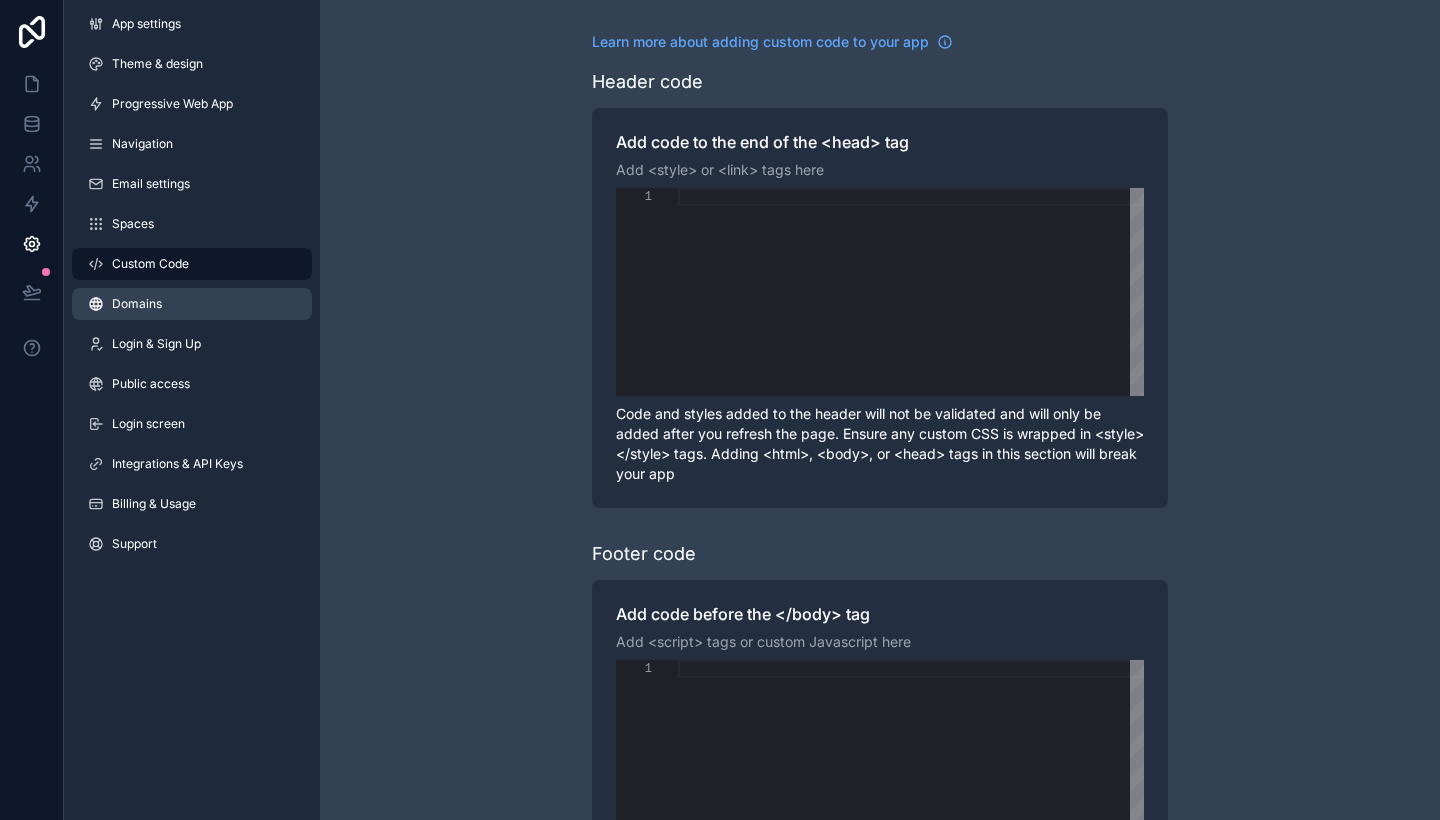 click on "Domains" at bounding box center (192, 304) 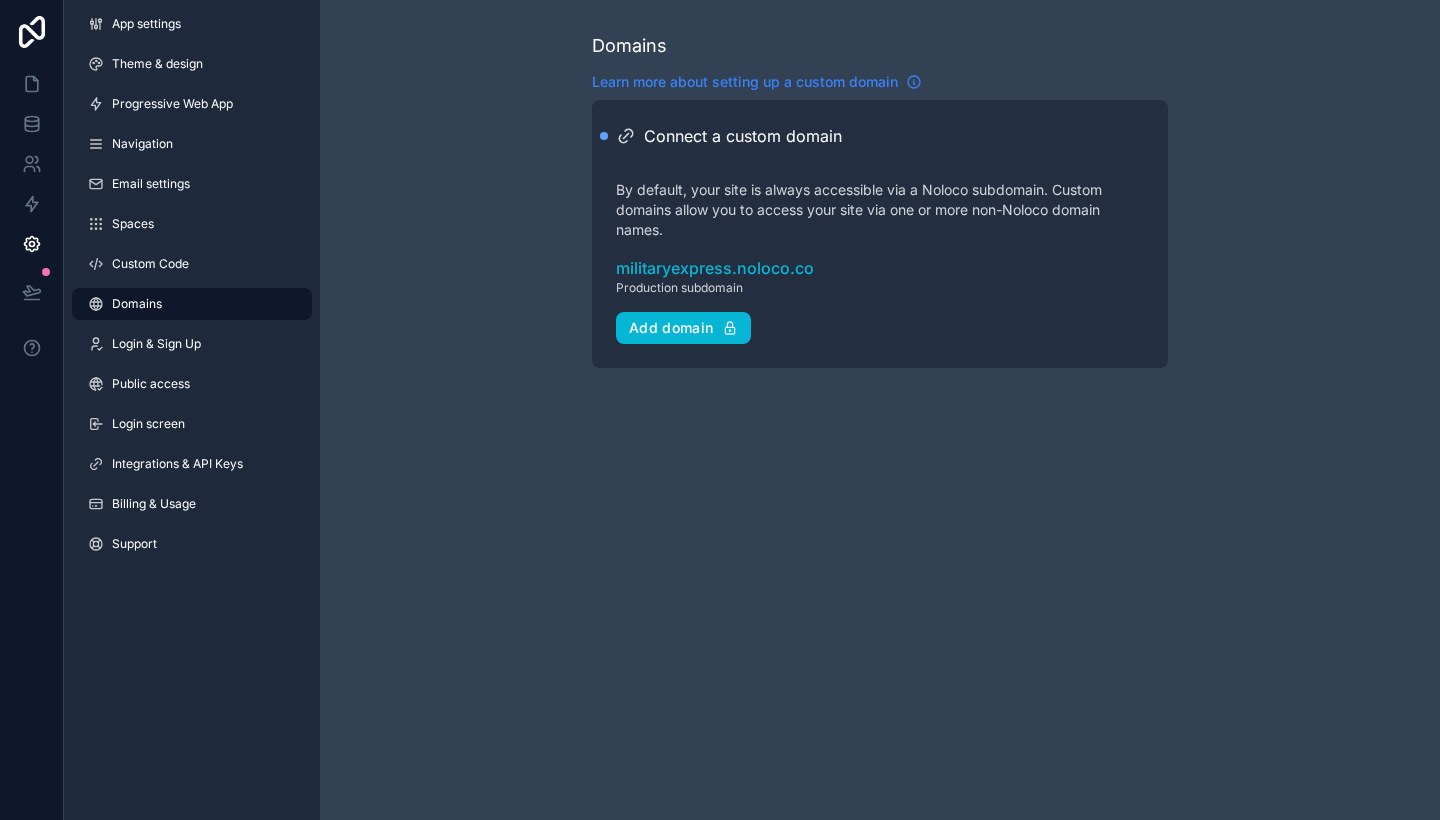 click 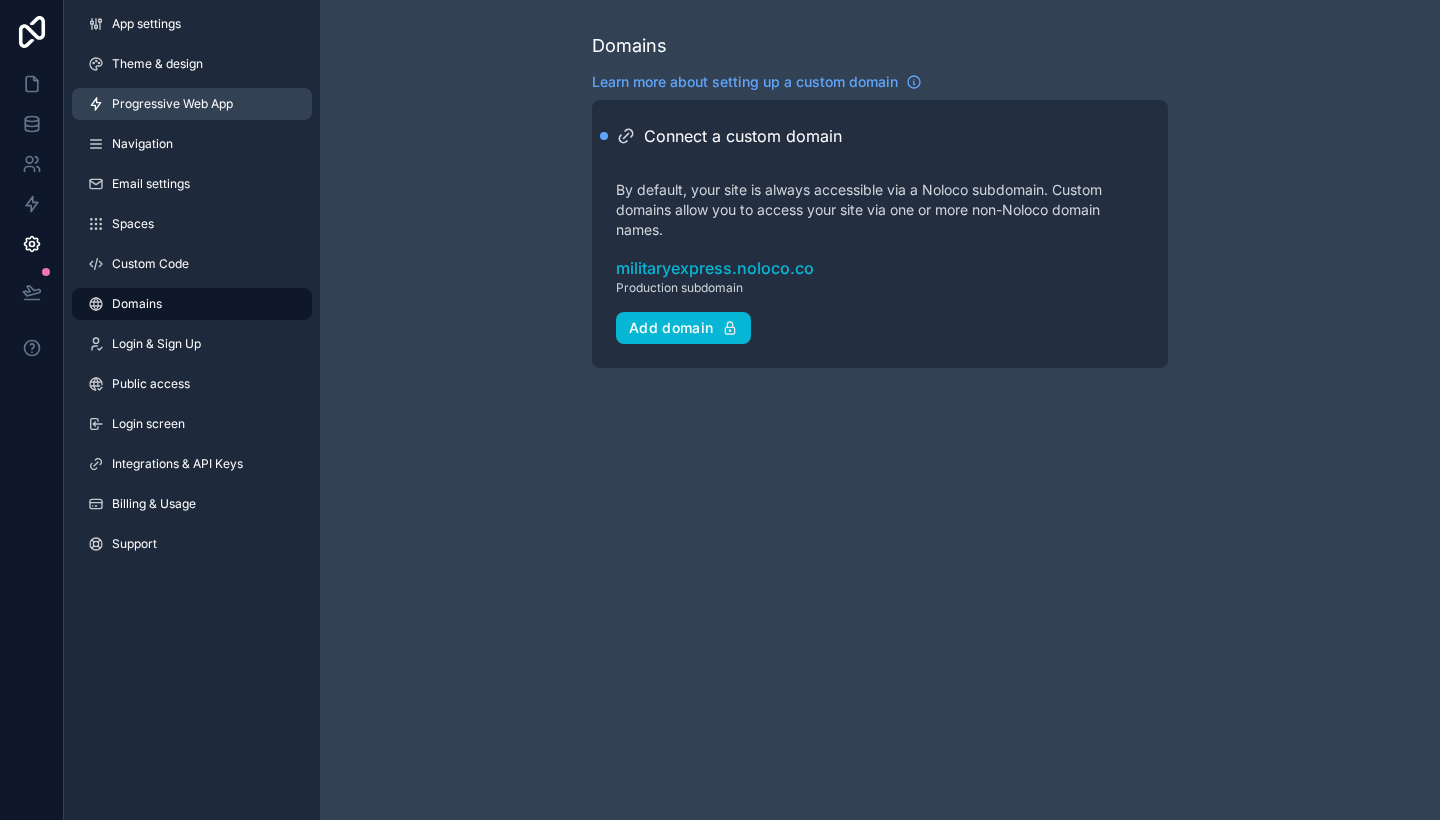 click on "Progressive Web App" at bounding box center [192, 104] 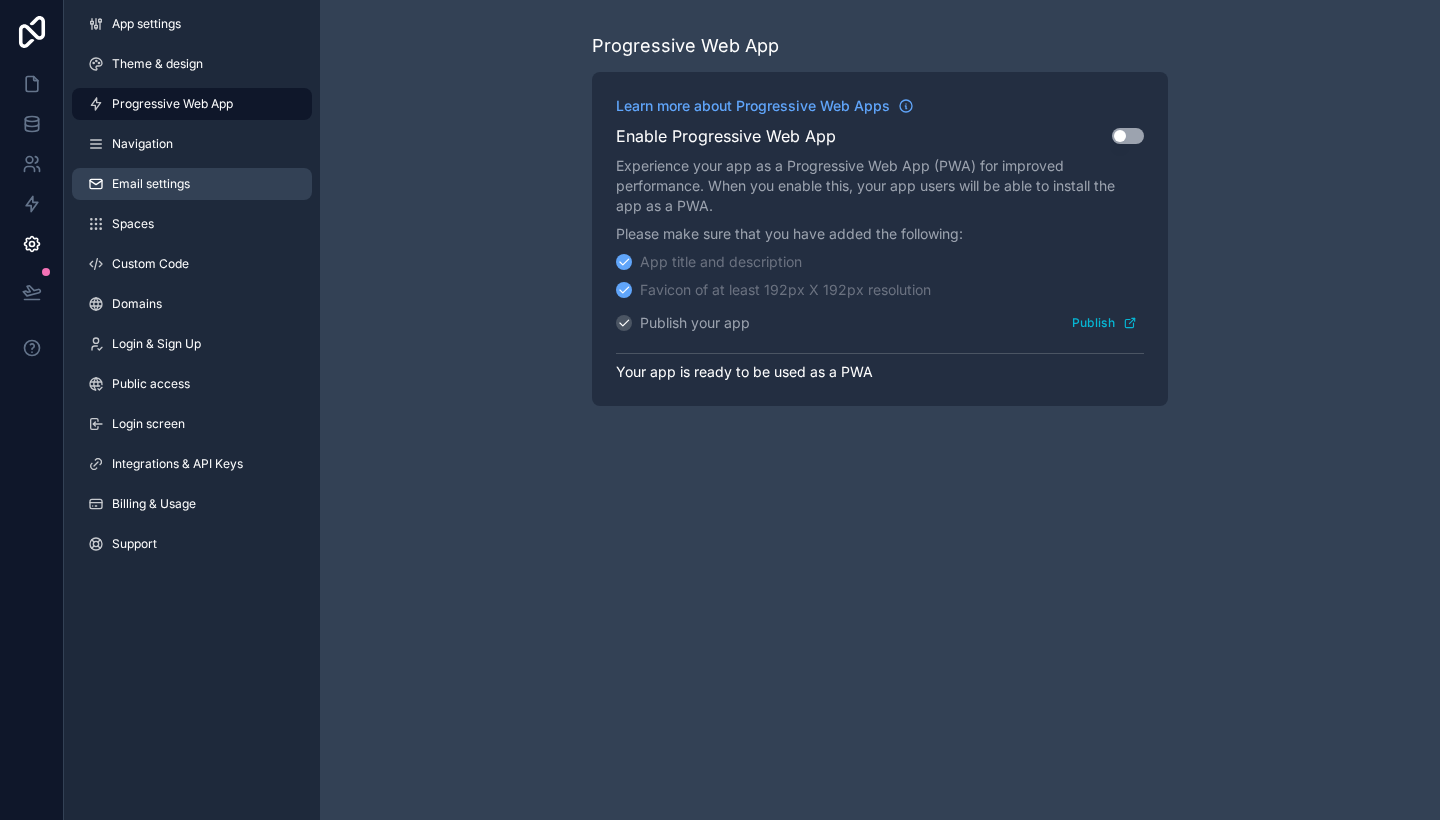 click on "Email settings" at bounding box center [192, 184] 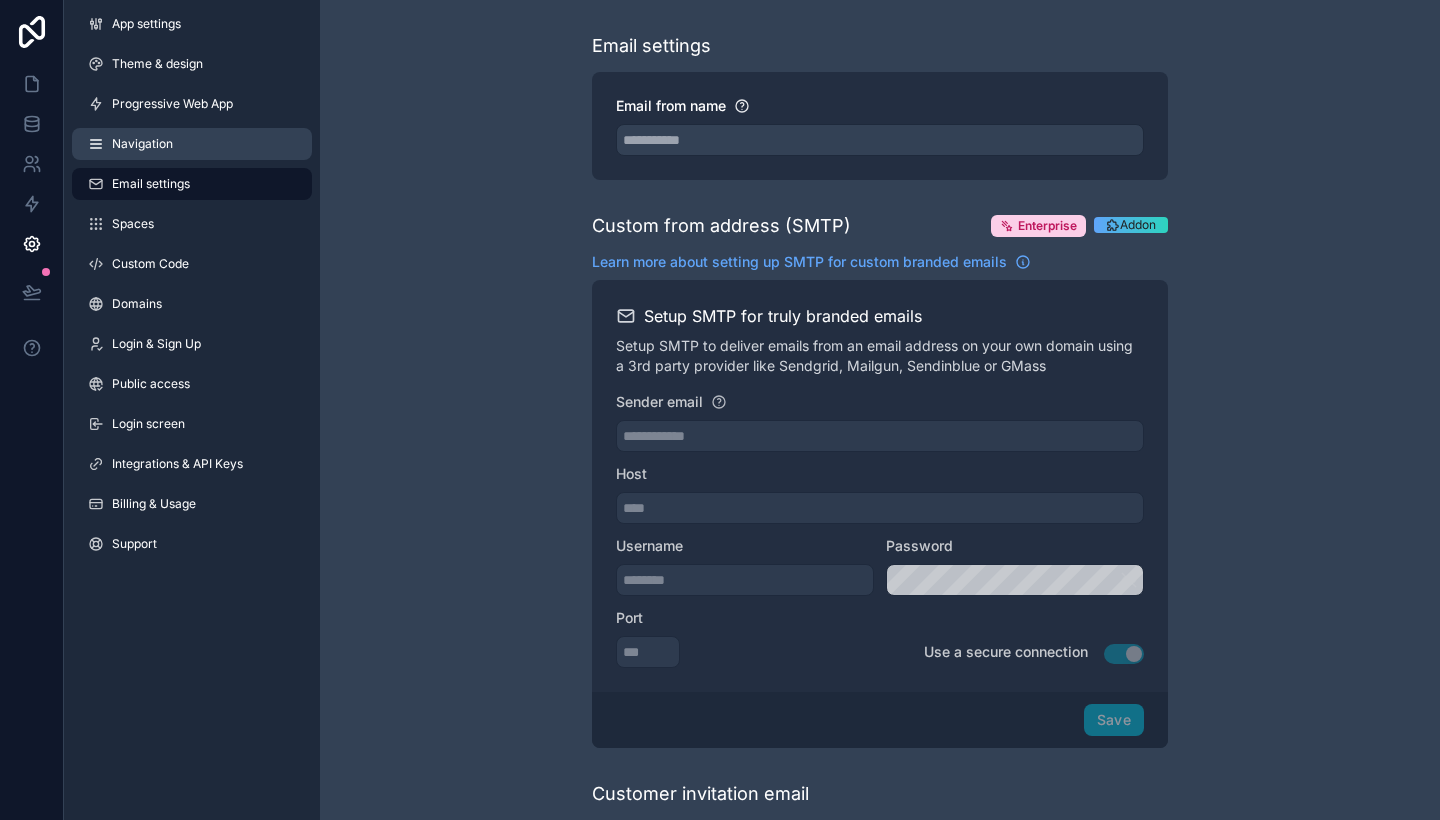 click on "Navigation" at bounding box center (192, 144) 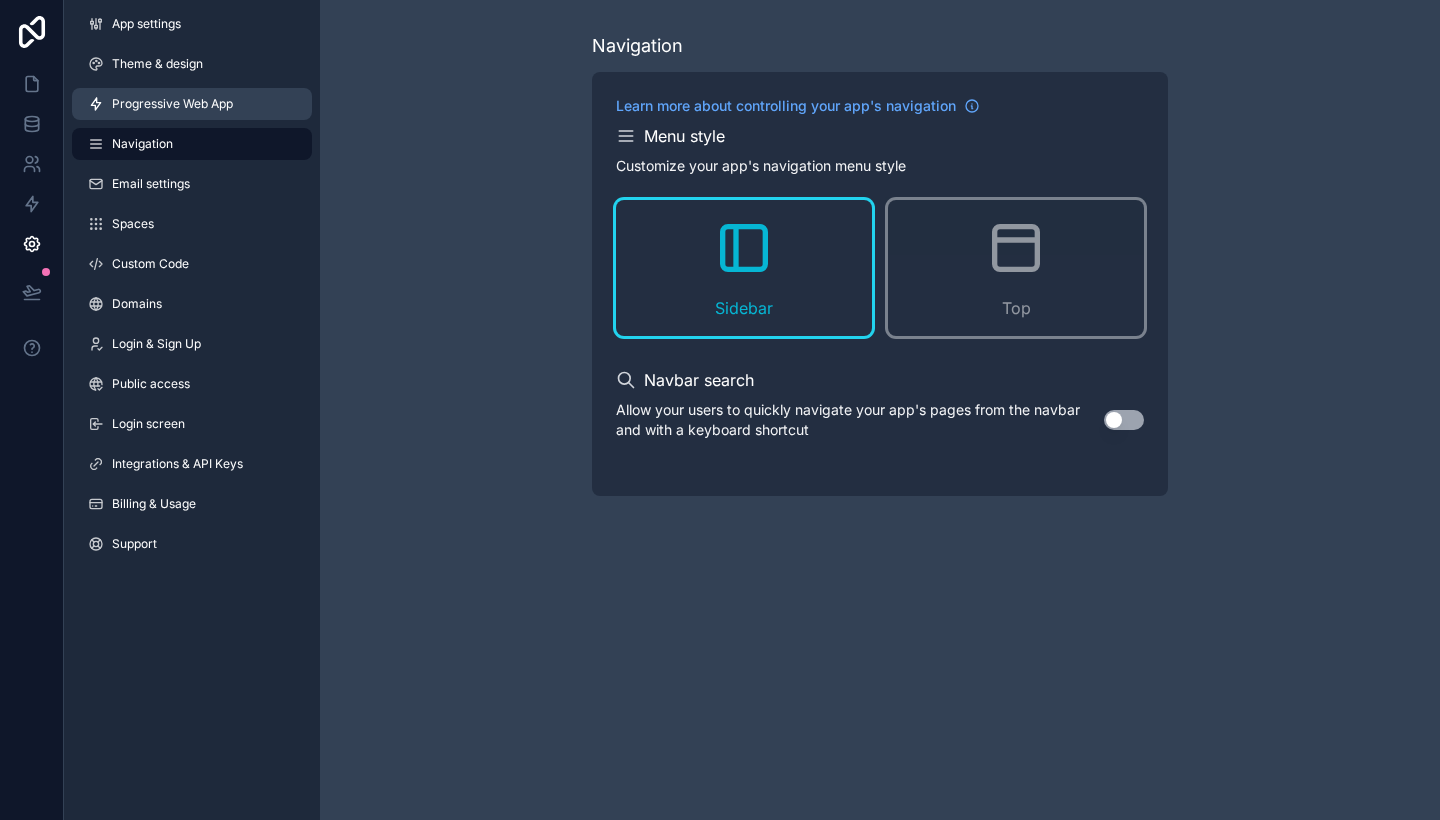 click on "Progressive Web App" at bounding box center [172, 104] 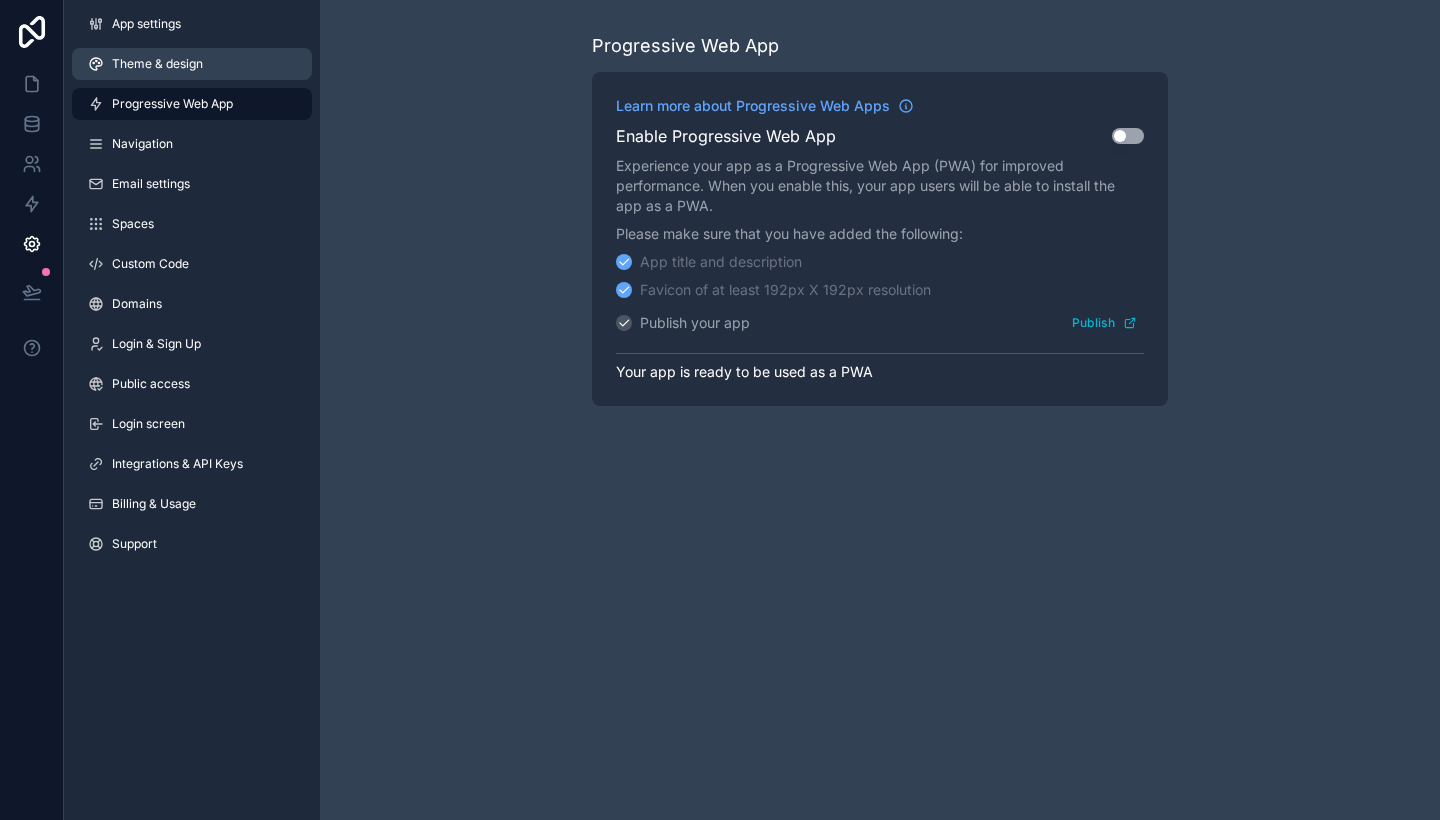 click on "Theme & design" at bounding box center [157, 64] 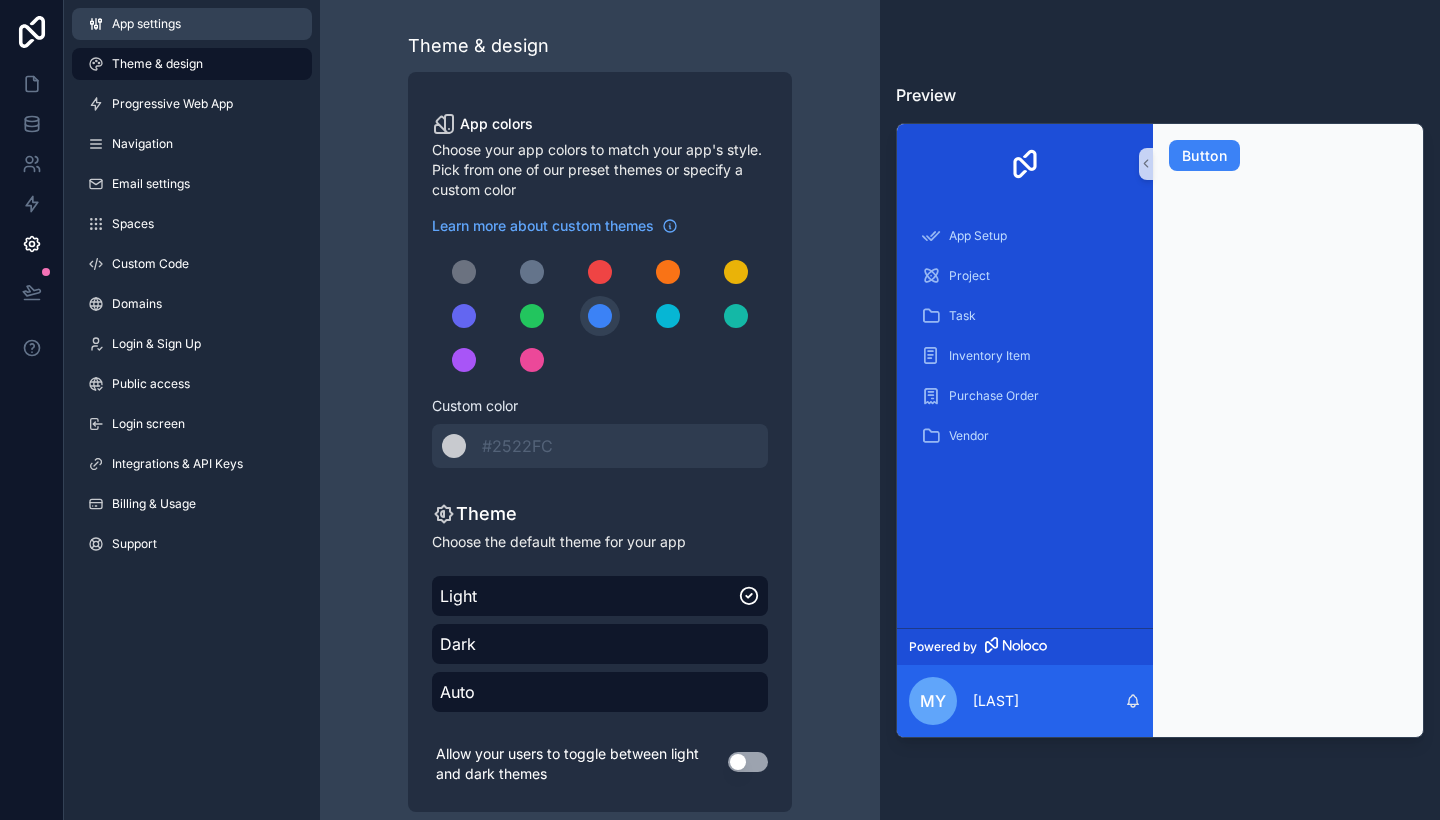 click on "App settings" at bounding box center [192, 24] 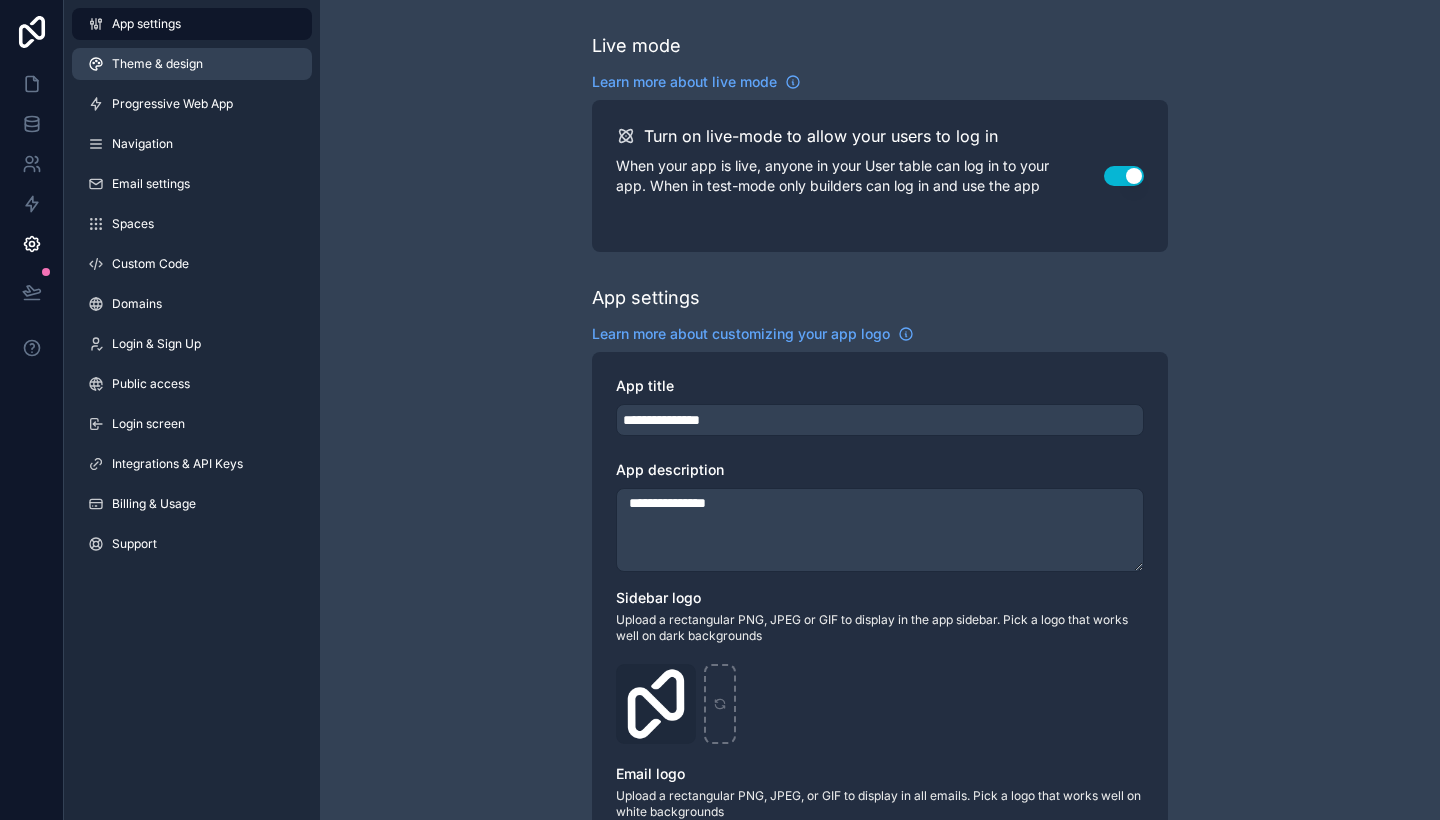 click on "Theme & design" at bounding box center (157, 64) 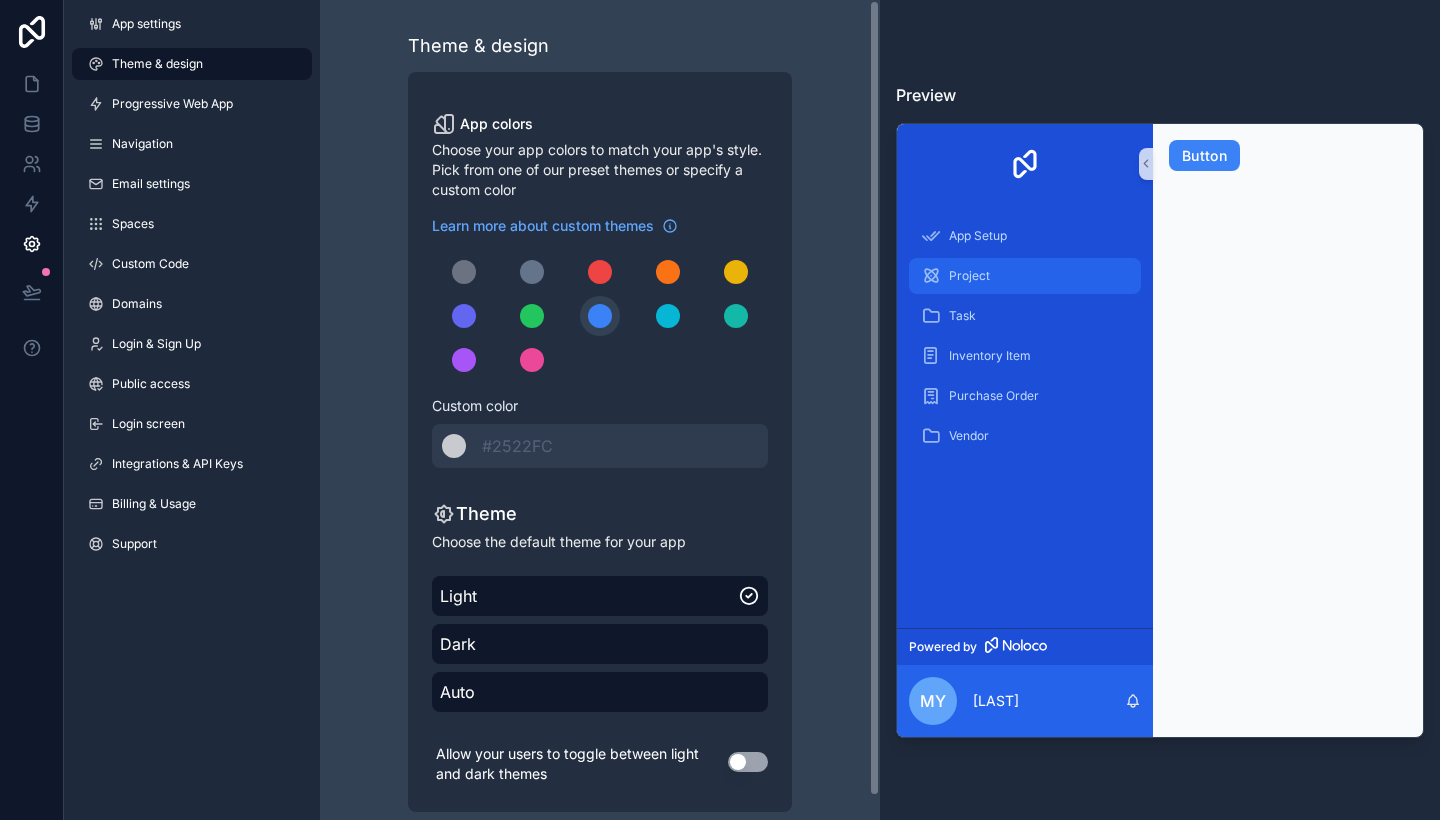 click on "Project" at bounding box center [1025, 276] 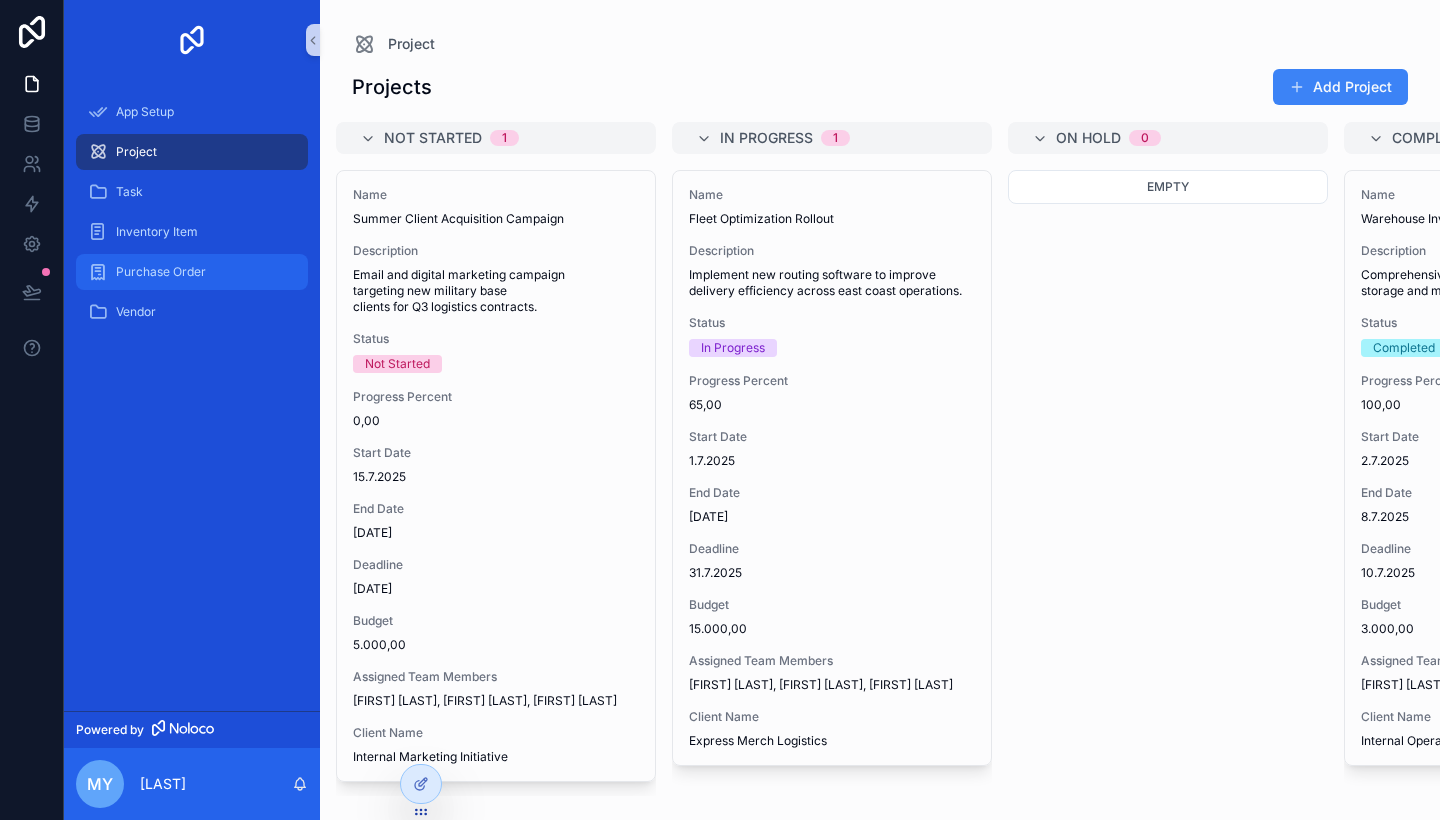 click on "Purchase Order" at bounding box center [192, 272] 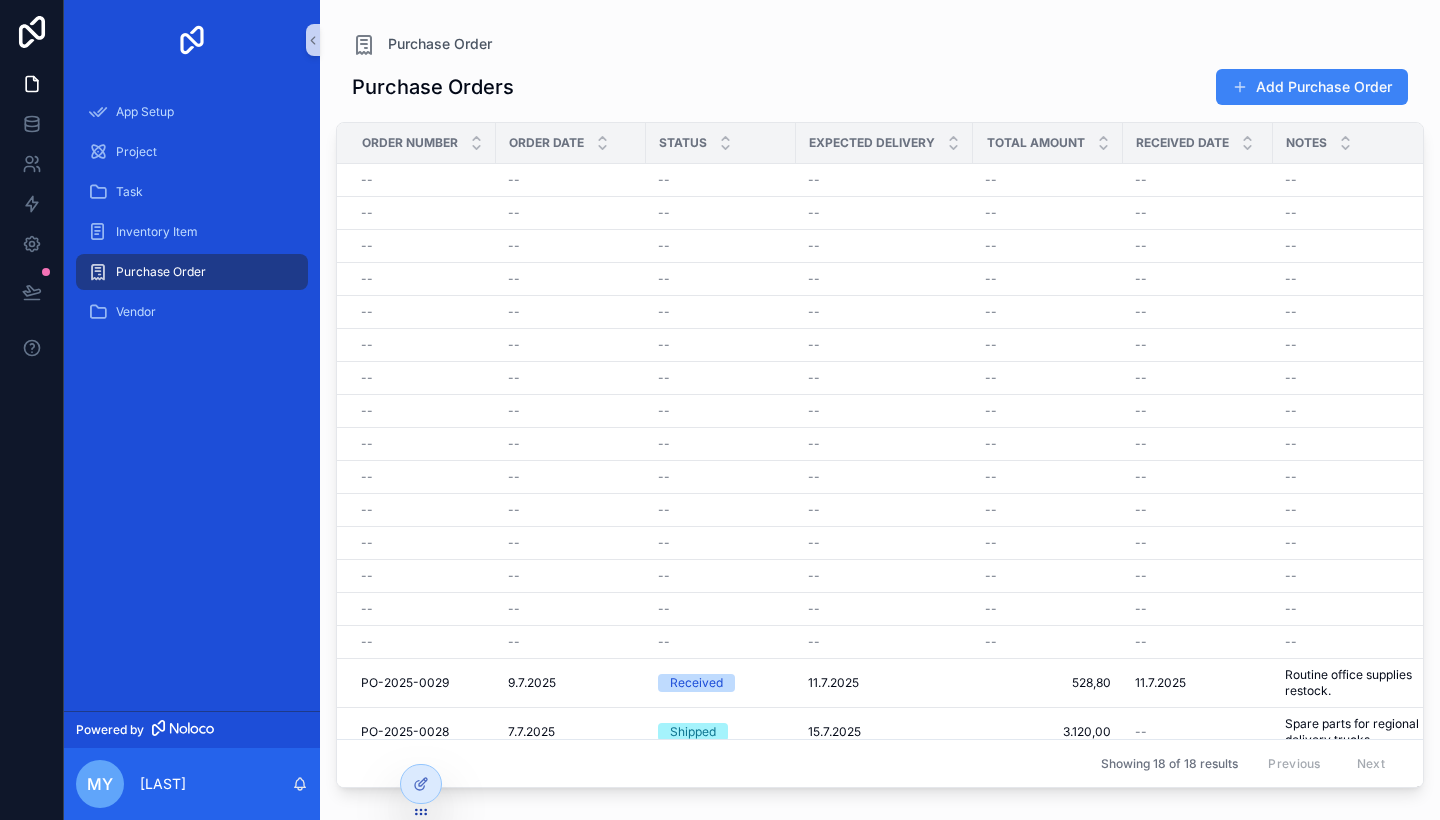 click on "Purchase Order Purchase Orders Add Purchase Order Order Number Order Date Status Expected Delivery Total Amount Received Date Notes Created By Last Updated Vendor -- -- -- -- -- -- -- -- -- -- -- -- -- -- -- -- -- -- -- -- -- -- -- -- -- -- -- -- -- -- -- -- -- -- -- -- -- -- -- -- -- -- -- -- -- -- -- -- -- -- -- -- -- -- -- -- -- -- -- -- -- -- -- -- -- -- -- -- -- -- -- -- -- -- -- -- -- -- -- -- -- -- -- -- -- -- -- -- -- -- -- -- -- -- -- -- -- -- -- -- -- -- -- -- -- -- -- -- -- -- -- -- -- -- -- -- -- -- -- -- -- -- -- -- -- -- -- -- -- -- -- -- -- -- -- -- -- -- -- -- -- -- -- -- -- -- -- -- -- -- PO-2025-0029 PO-2025-0029 [DATE] [DATE] Received [DATE] [DATE] 528,80 528,80 [DATE] [DATE] Routine office supplies restock. Routine office supplies restock. 2 2 [DATE] [TIME] [DATE] [TIME] FleetSupply Partners PO-2025-0028 PO-2025-0028 [DATE] [DATE] Shipped [DATE] [DATE] 3.120,00 3.120,00" at bounding box center (880, 398) 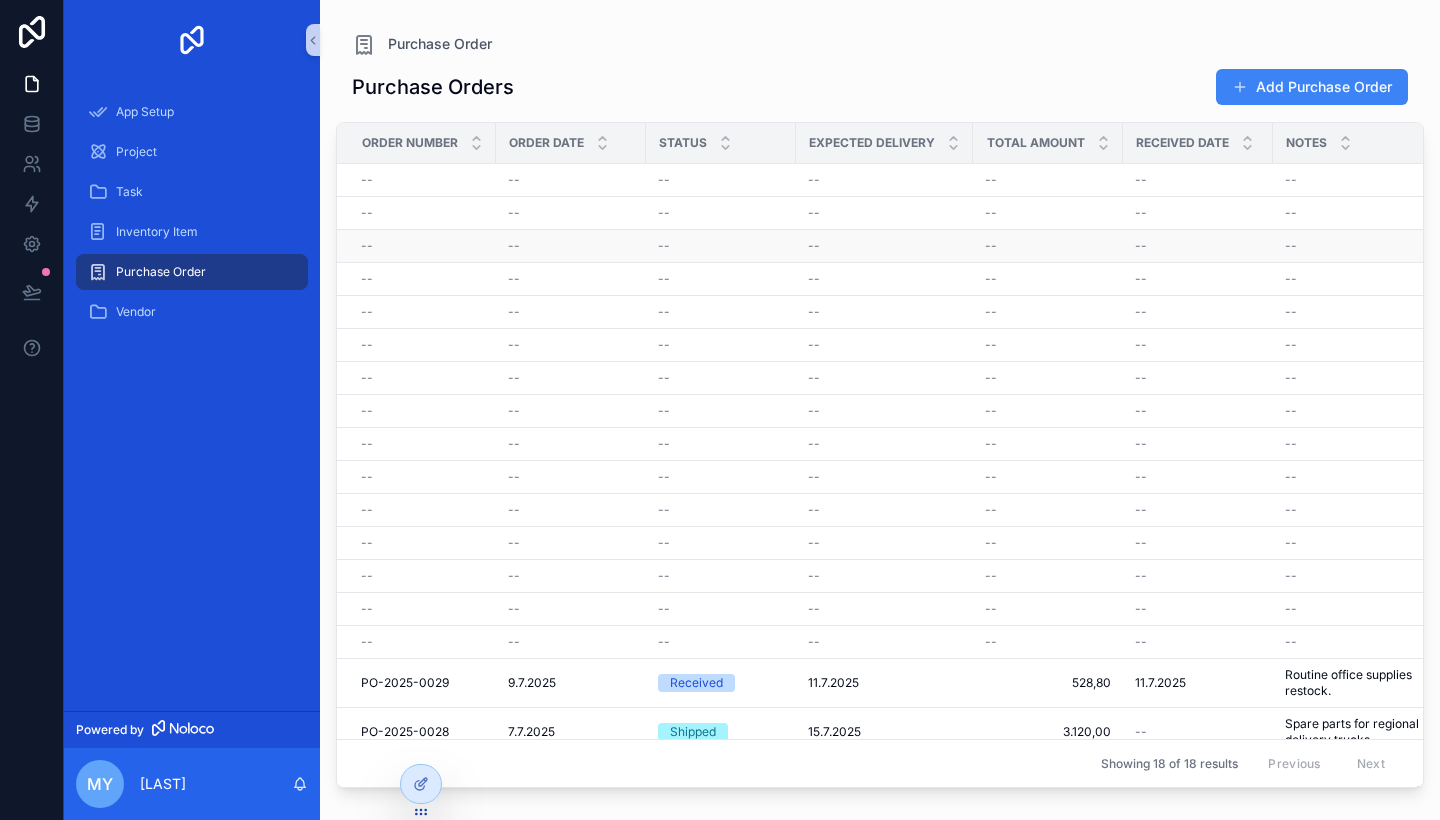 click on "--" at bounding box center (721, 246) 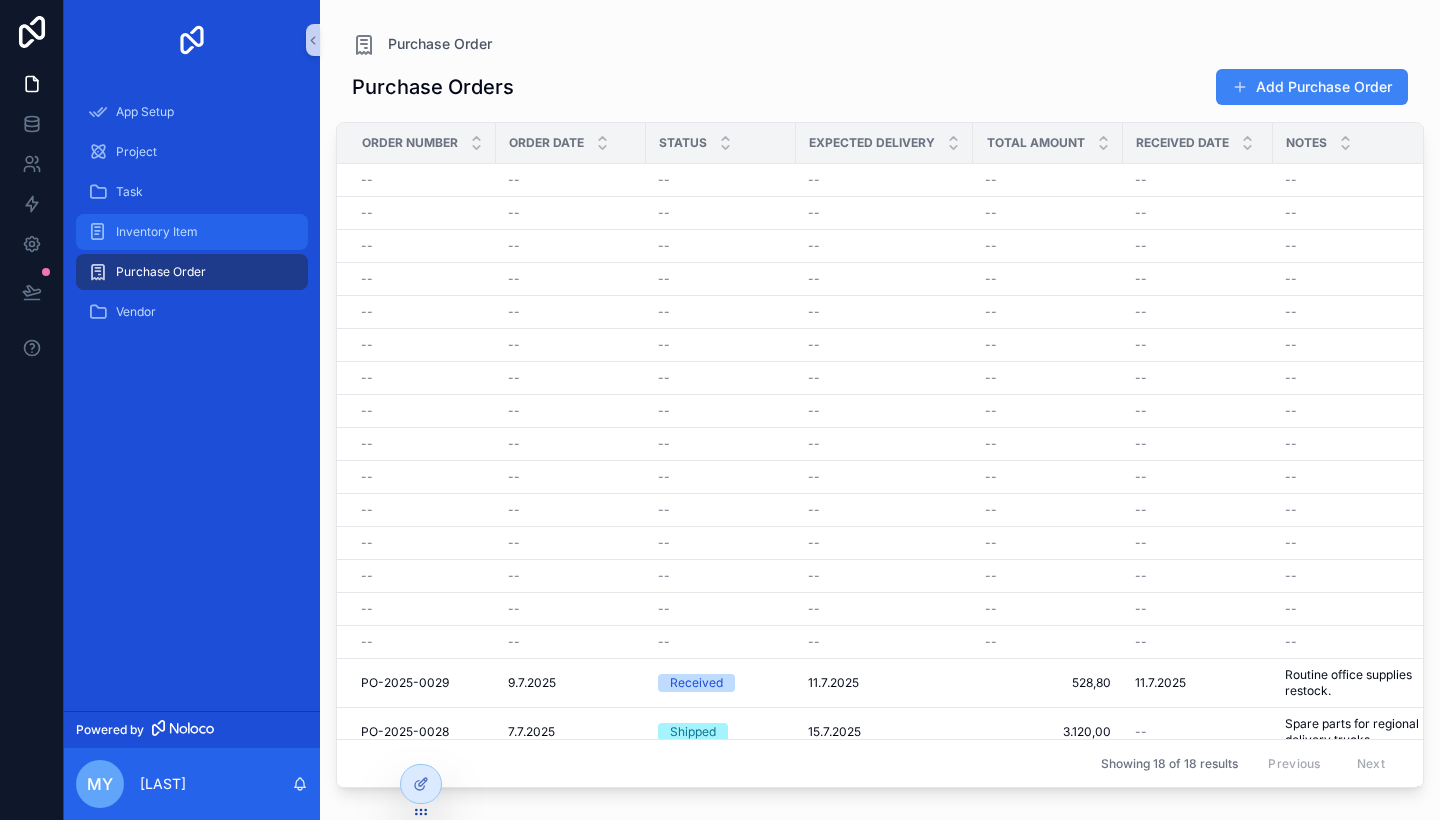 click on "Inventory Item" at bounding box center (157, 232) 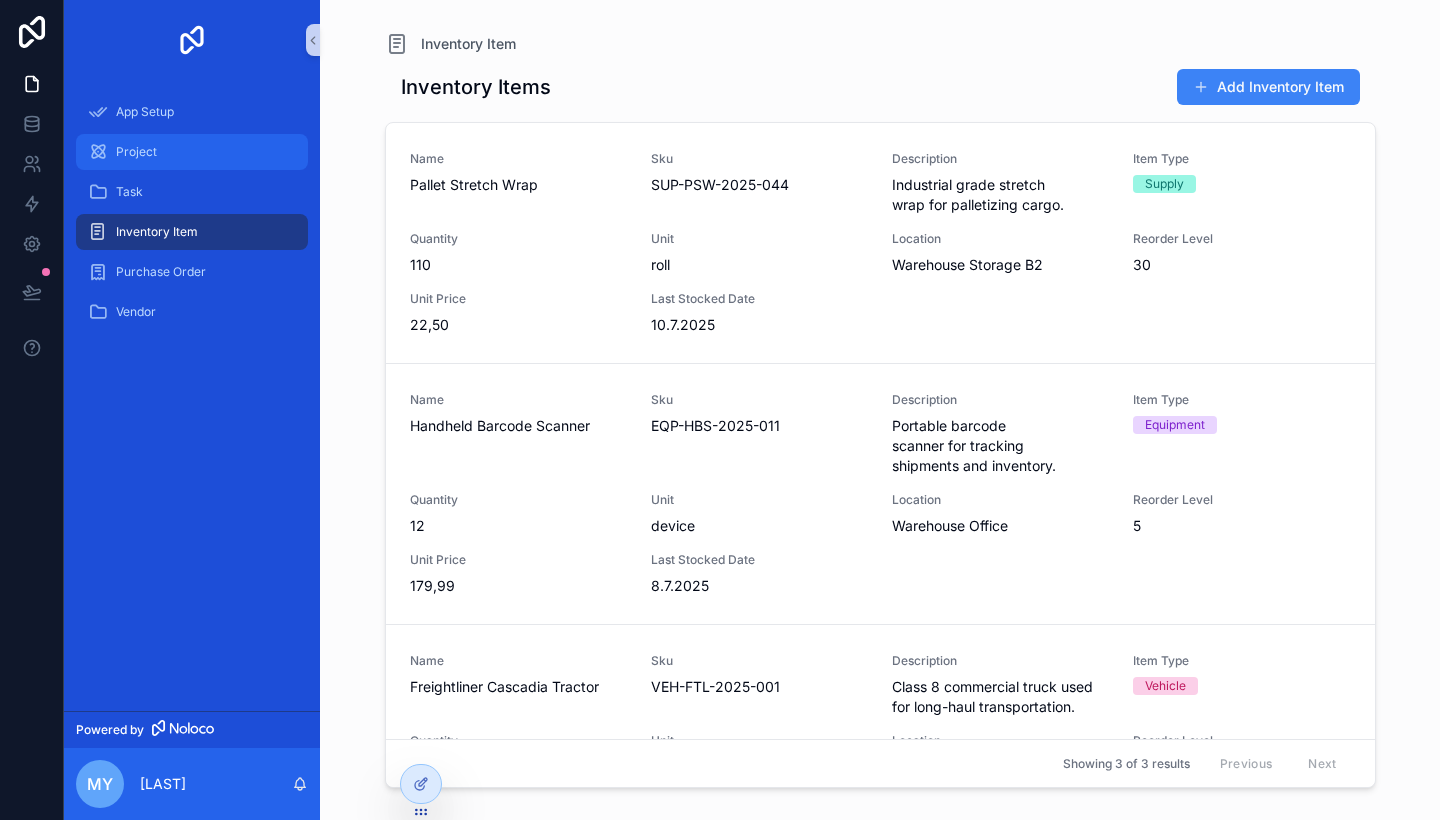 click on "Project" at bounding box center (192, 152) 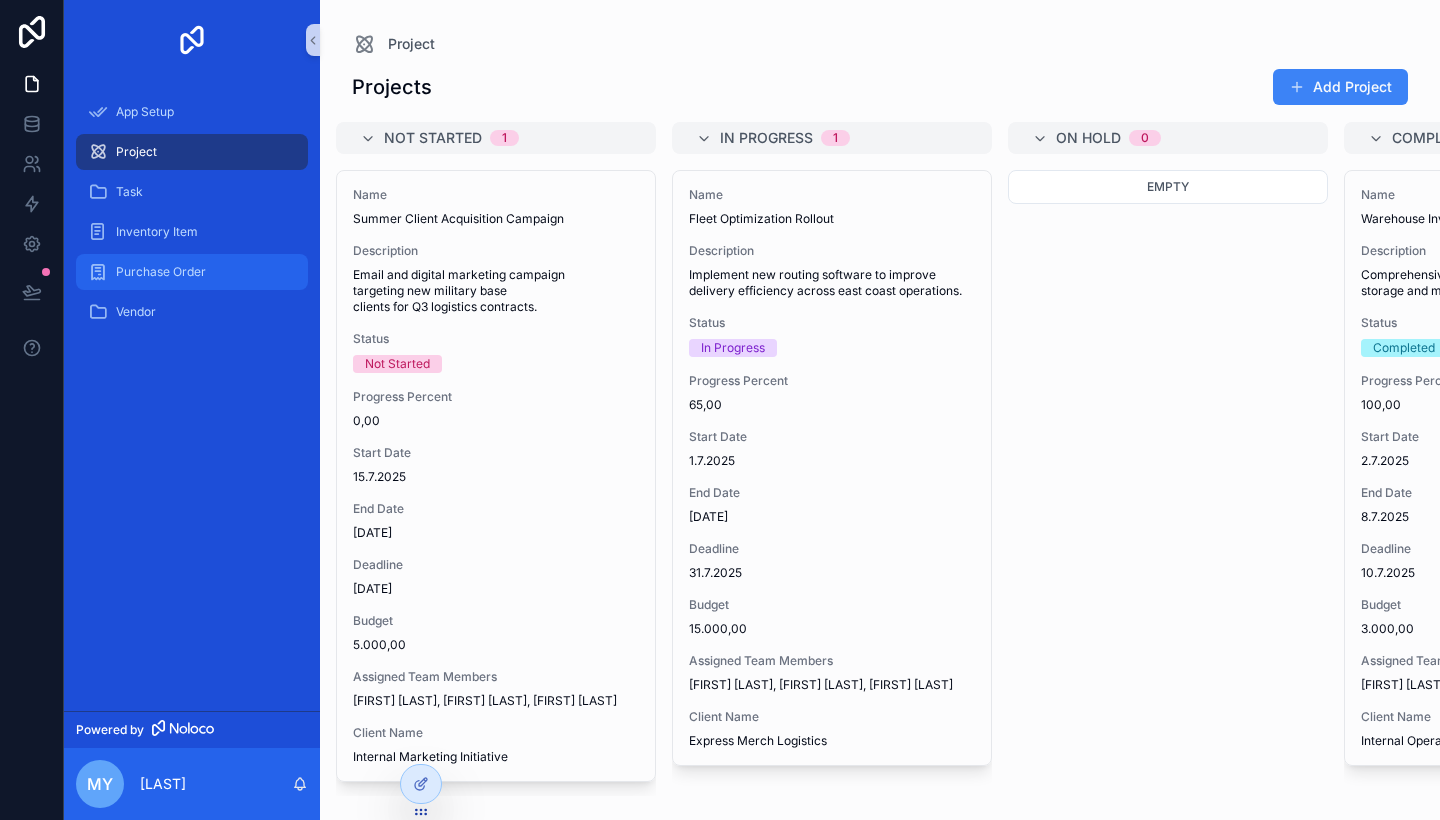 click on "Purchase Order" at bounding box center (192, 272) 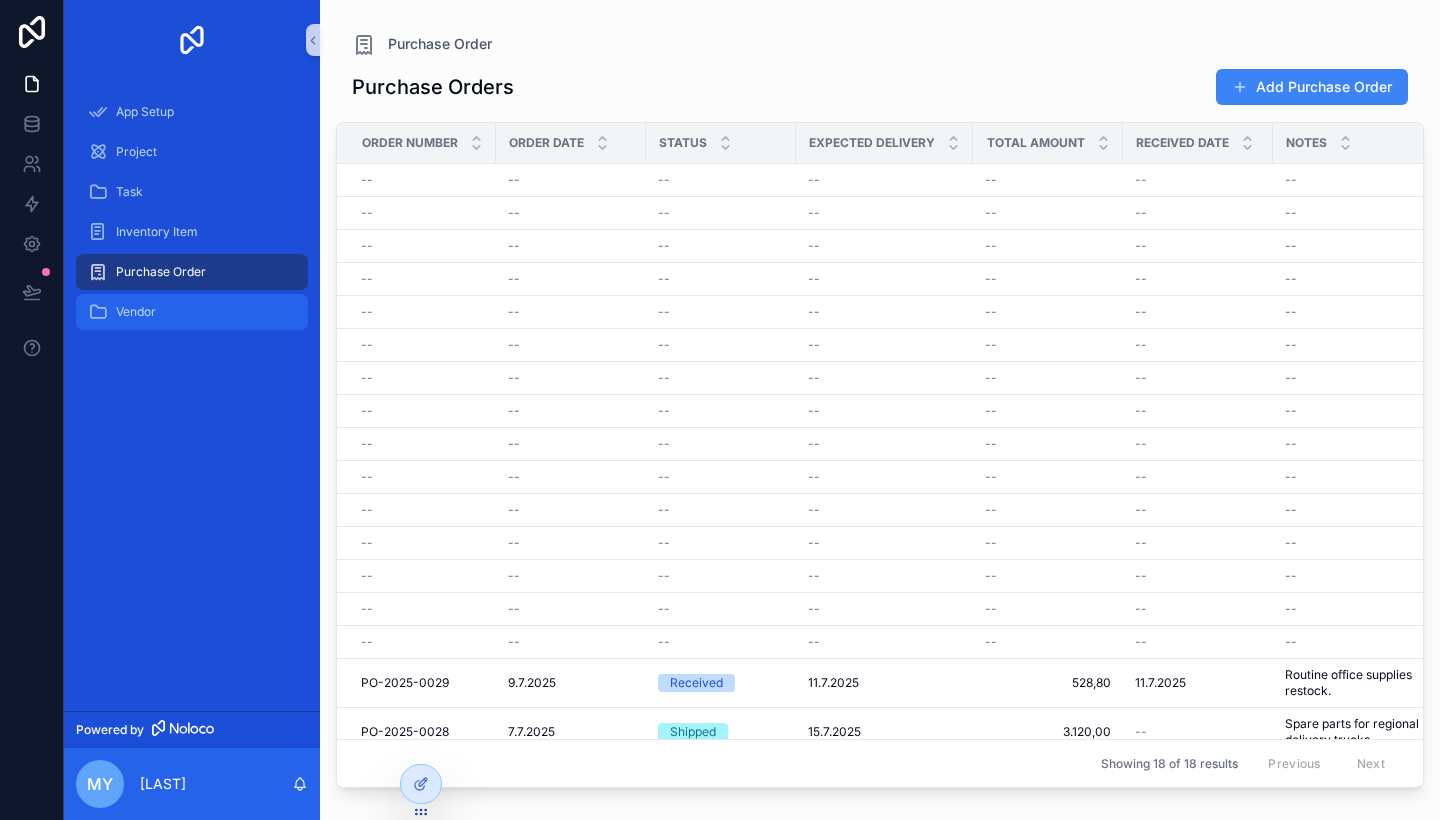 click on "Vendor" at bounding box center (192, 312) 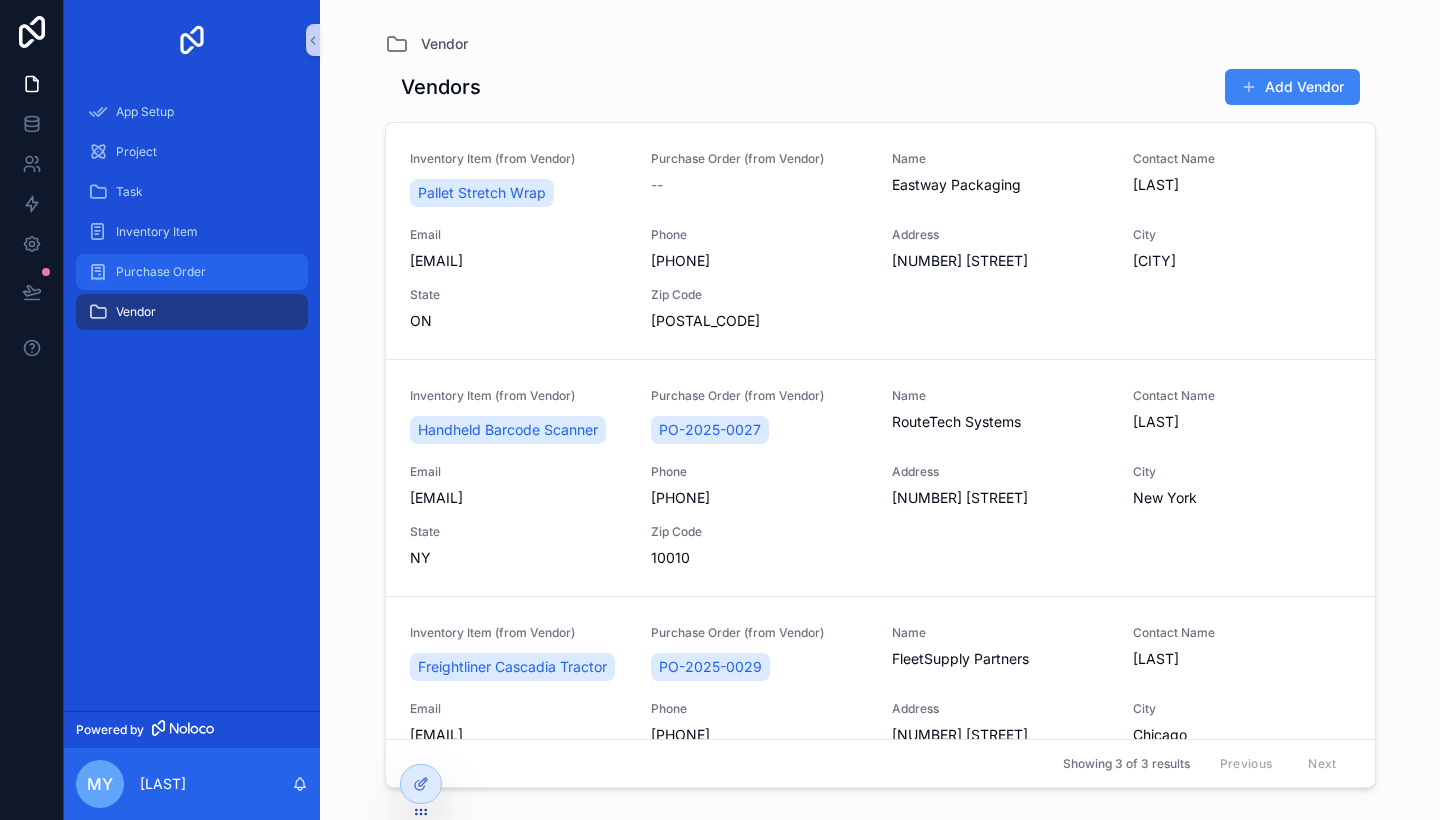 click on "Purchase Order" at bounding box center (192, 272) 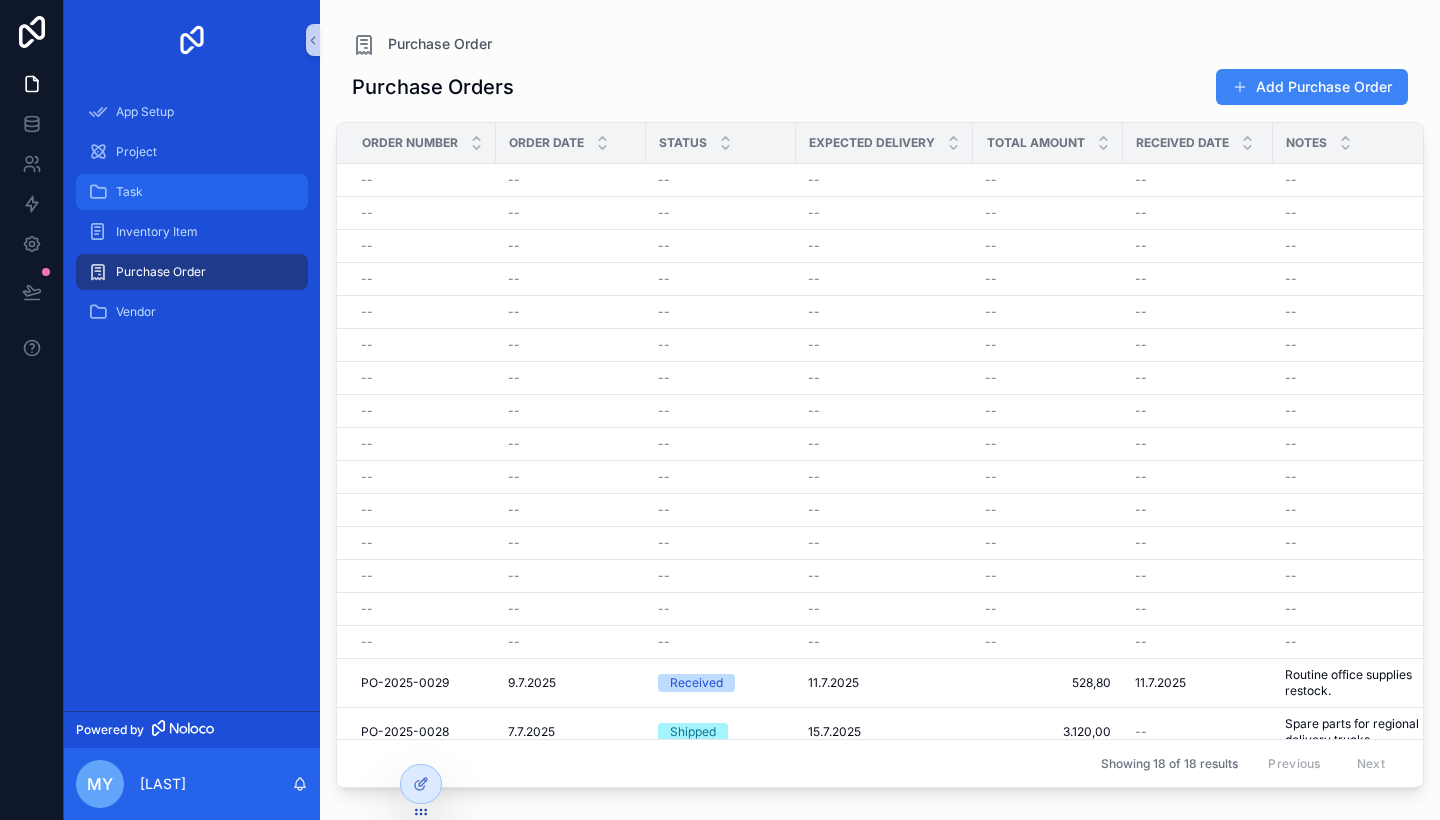 click on "Task" at bounding box center [192, 192] 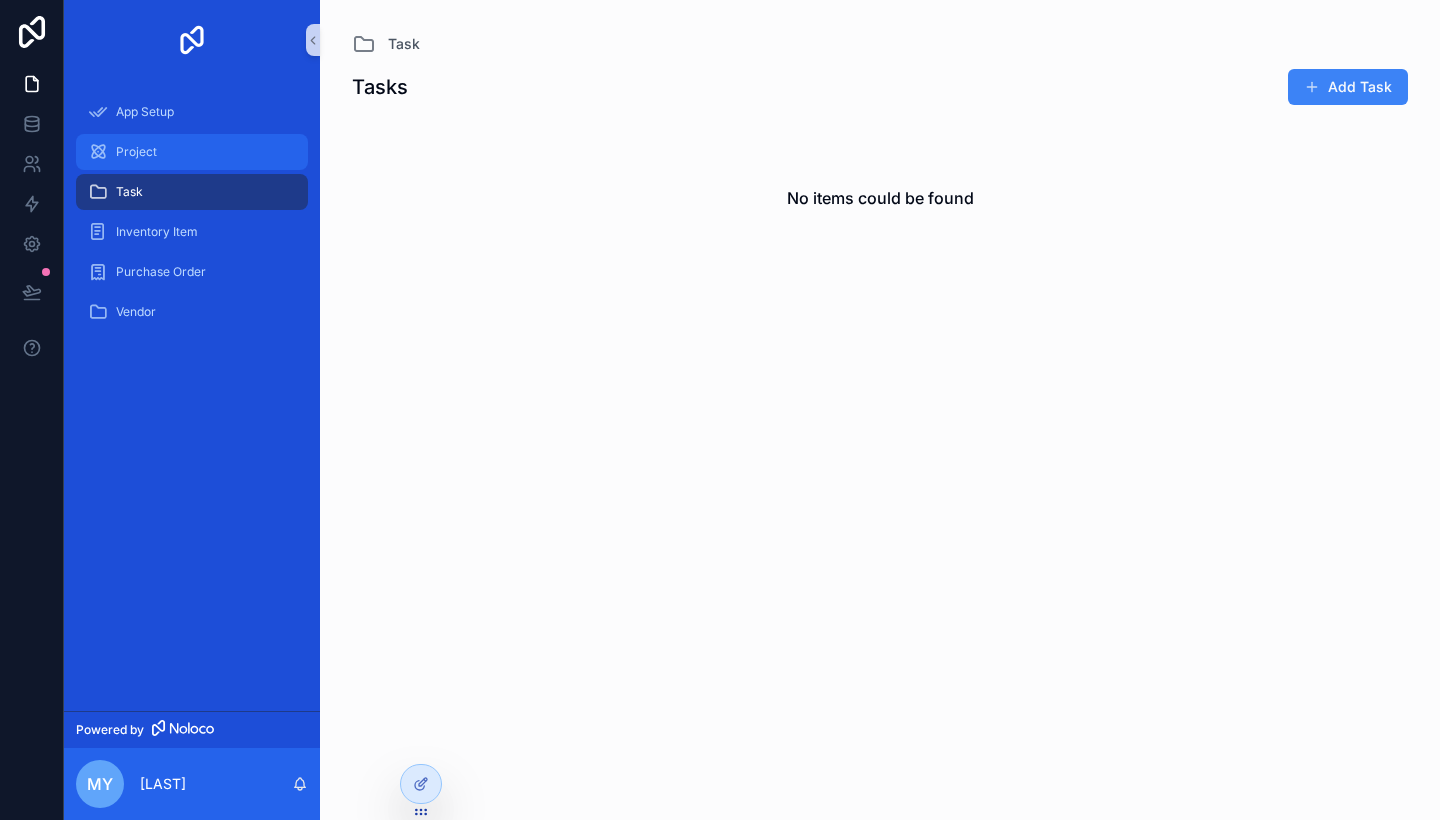 click on "Project" at bounding box center [192, 152] 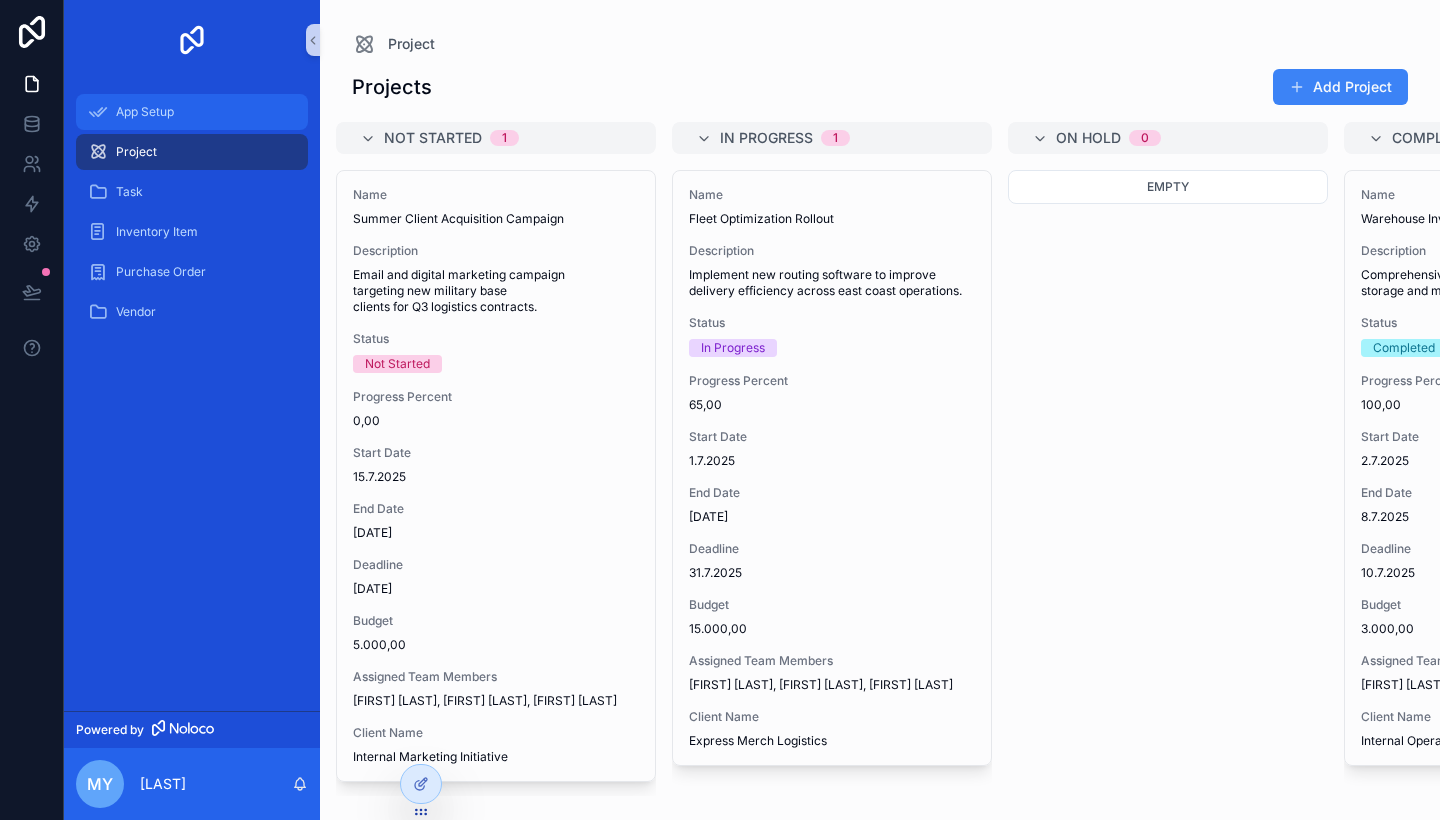 click on "App Setup" at bounding box center [192, 112] 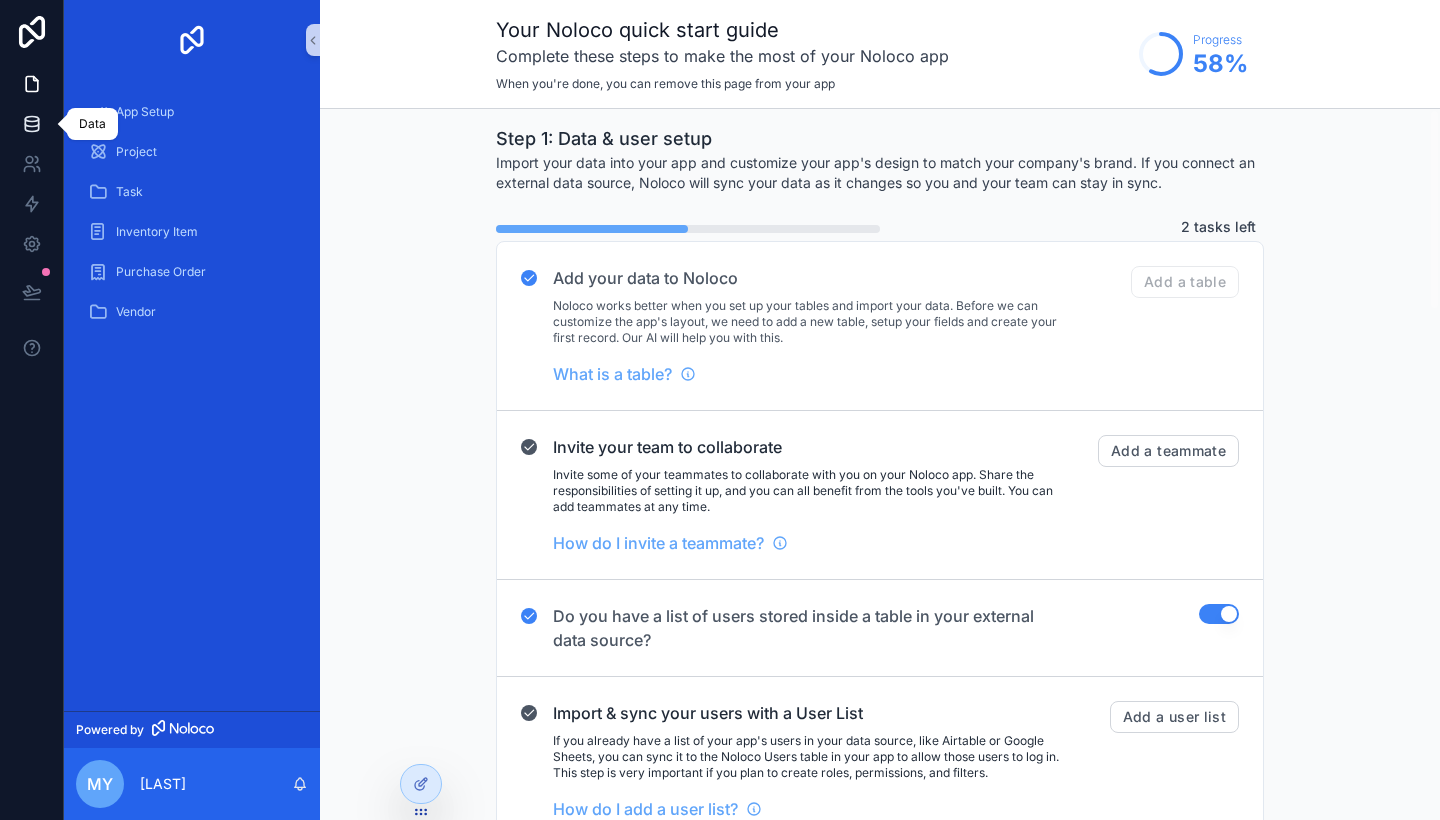 click at bounding box center [31, 124] 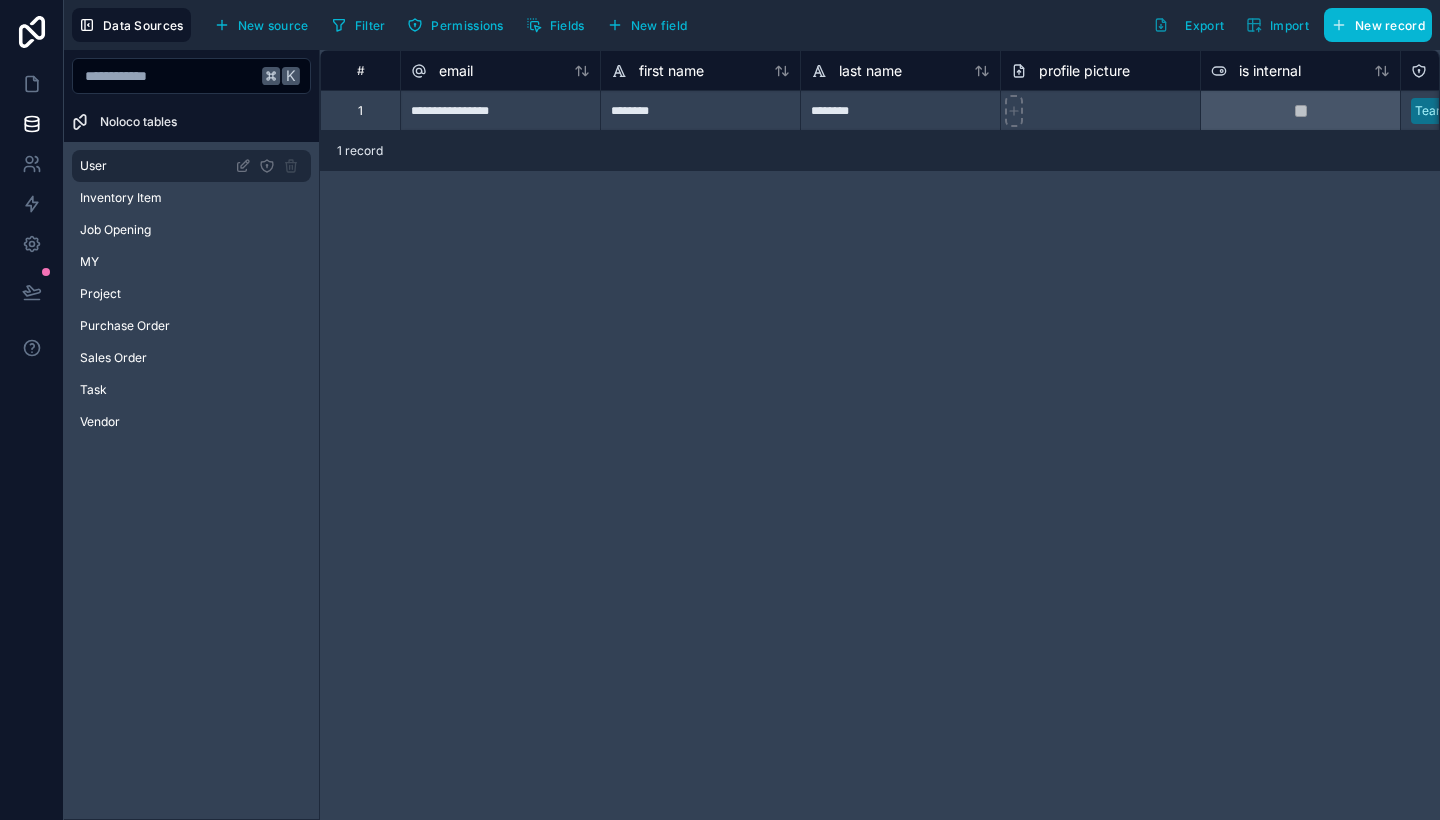 click on "User" at bounding box center (191, 166) 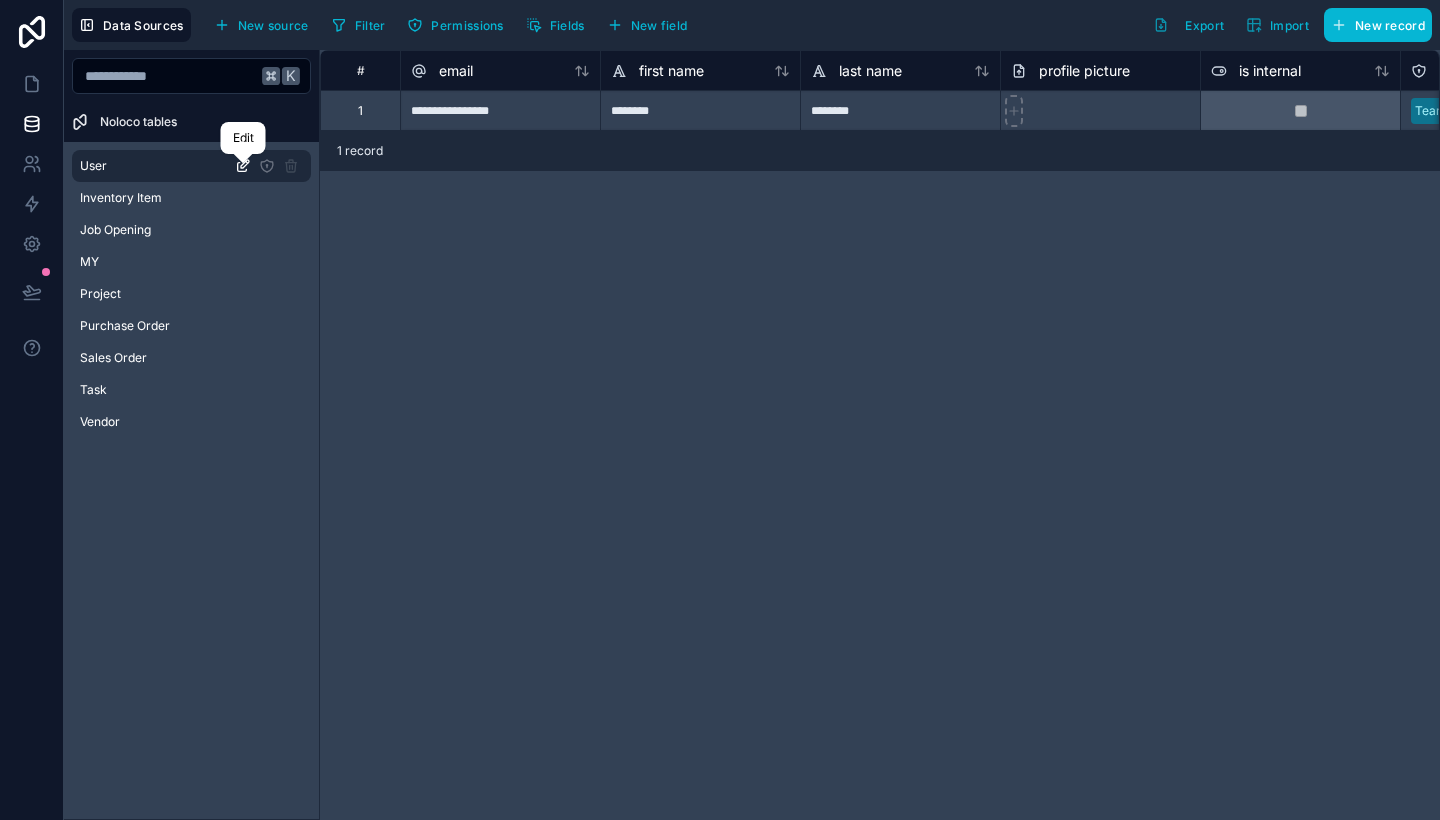 click 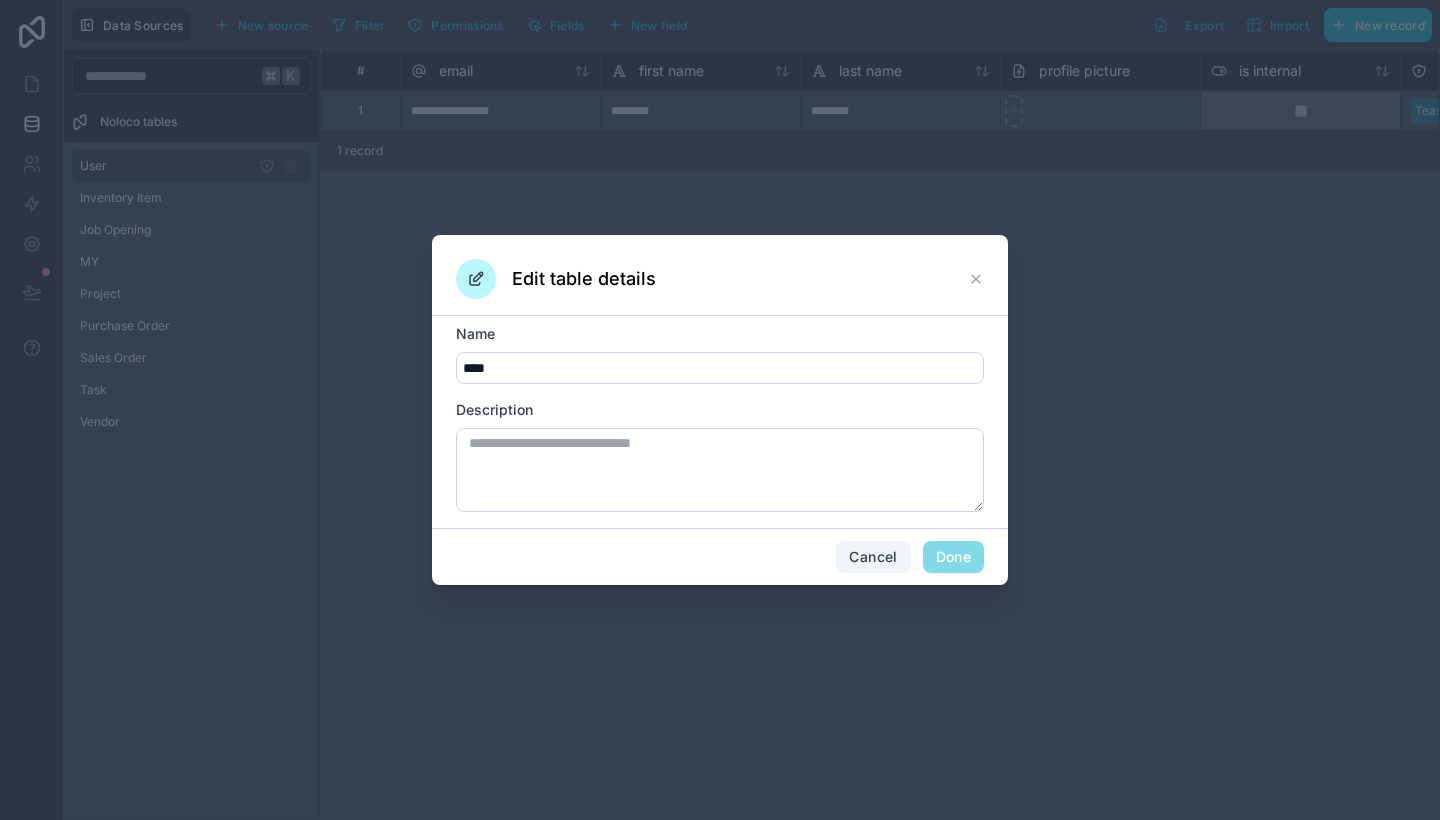 click on "Cancel" at bounding box center [873, 557] 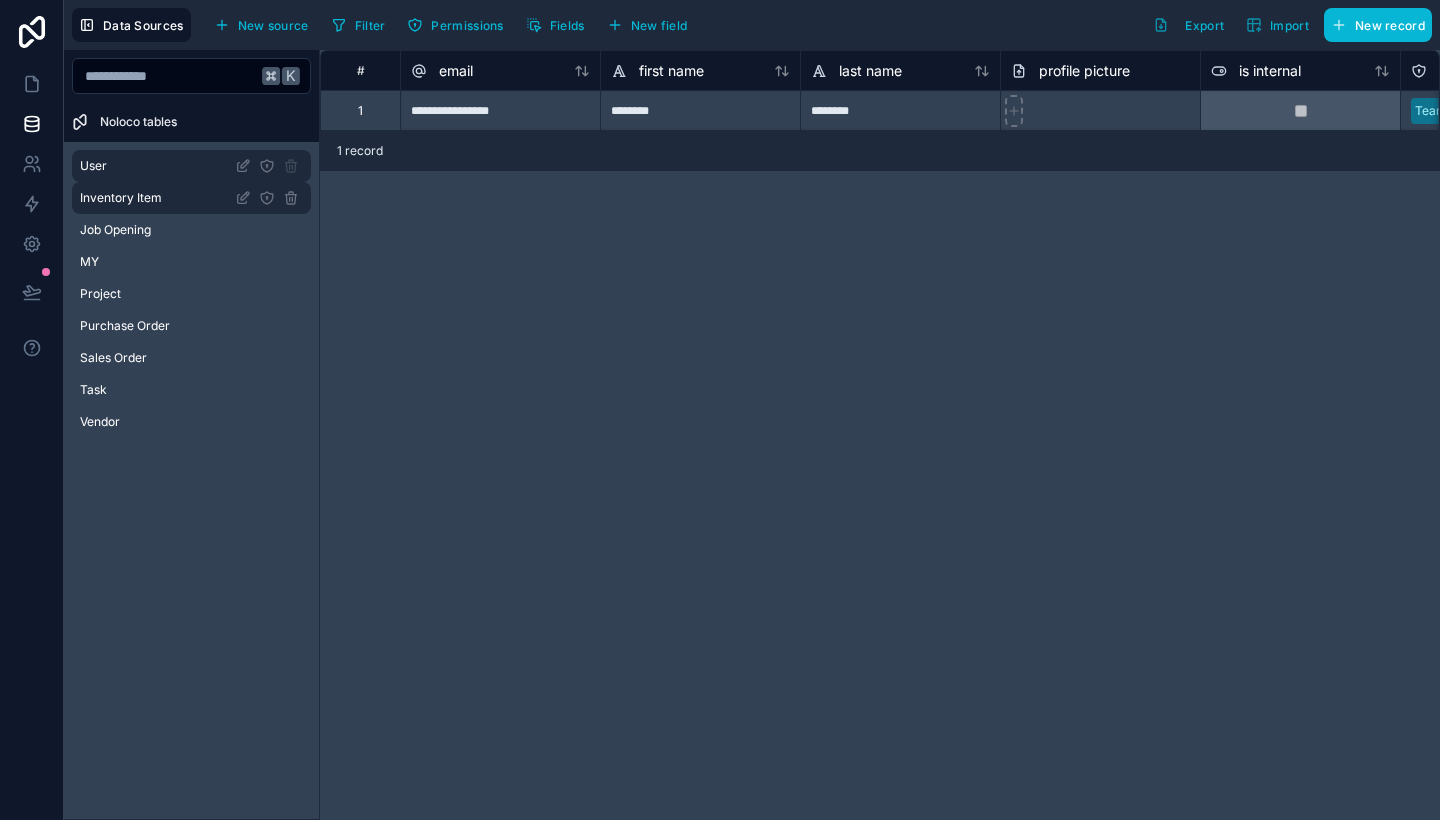click on "Inventory Item" at bounding box center (191, 198) 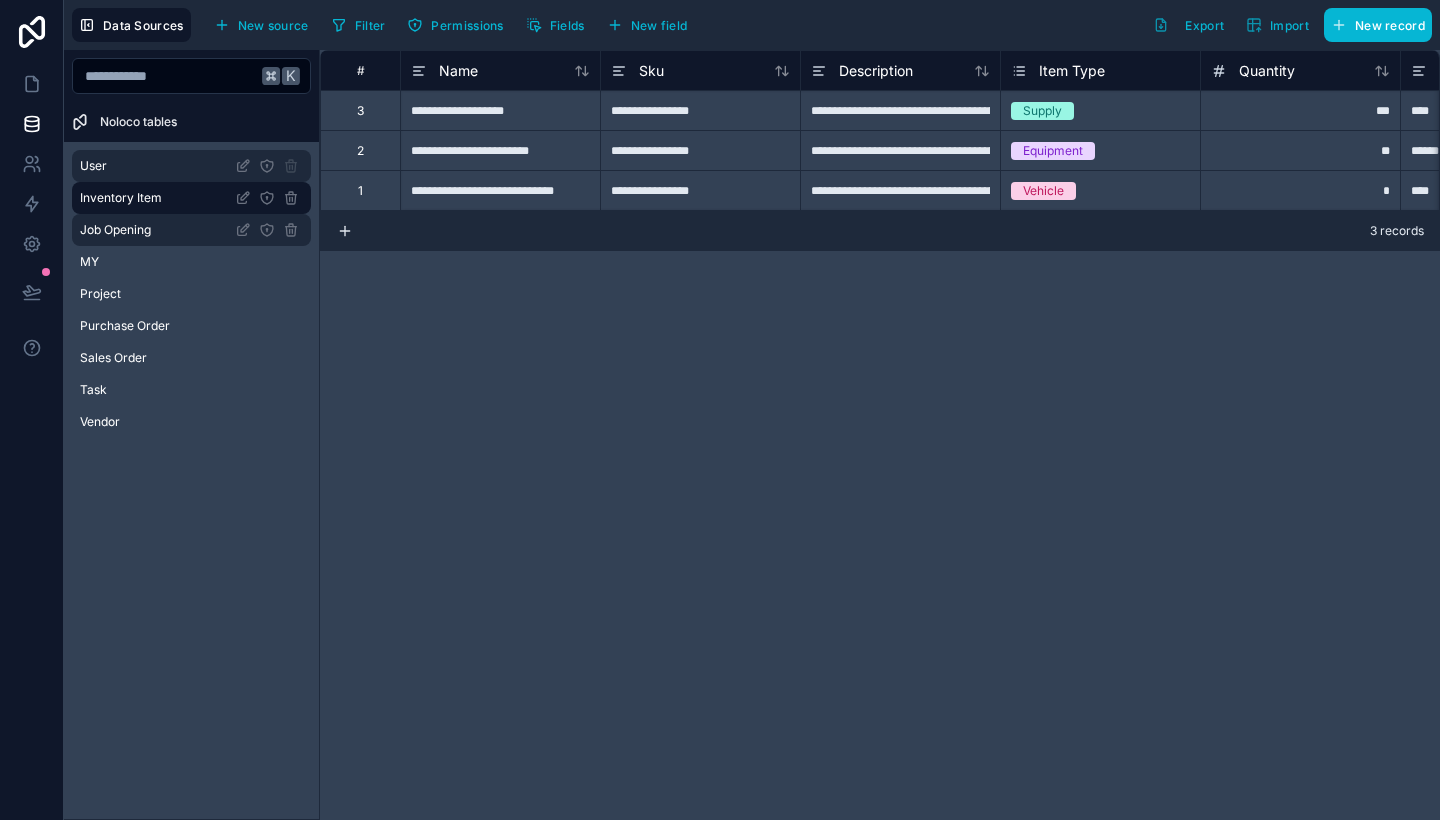 click on "Job Opening" at bounding box center [191, 230] 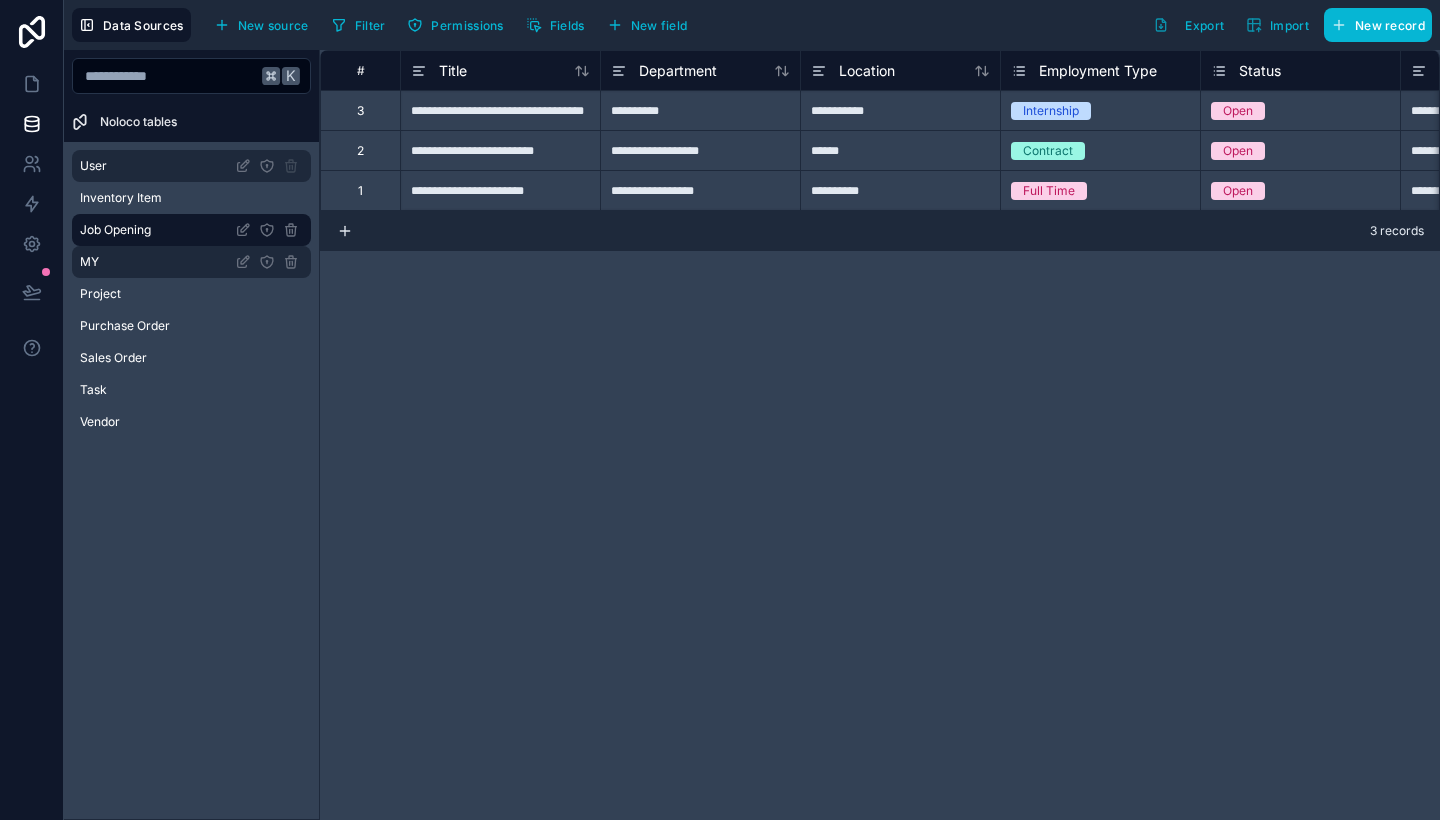 click on "MY" at bounding box center (191, 262) 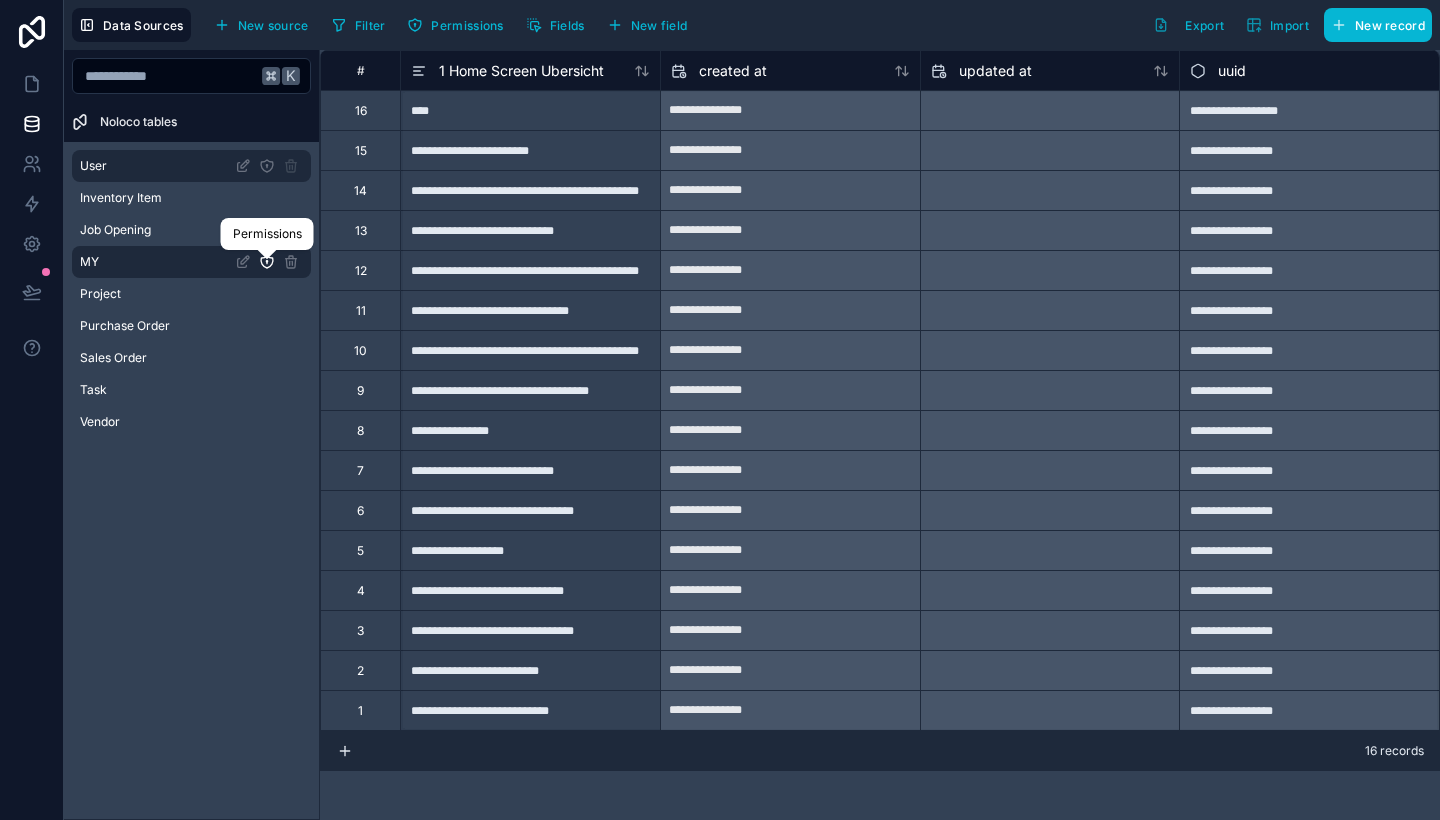 click 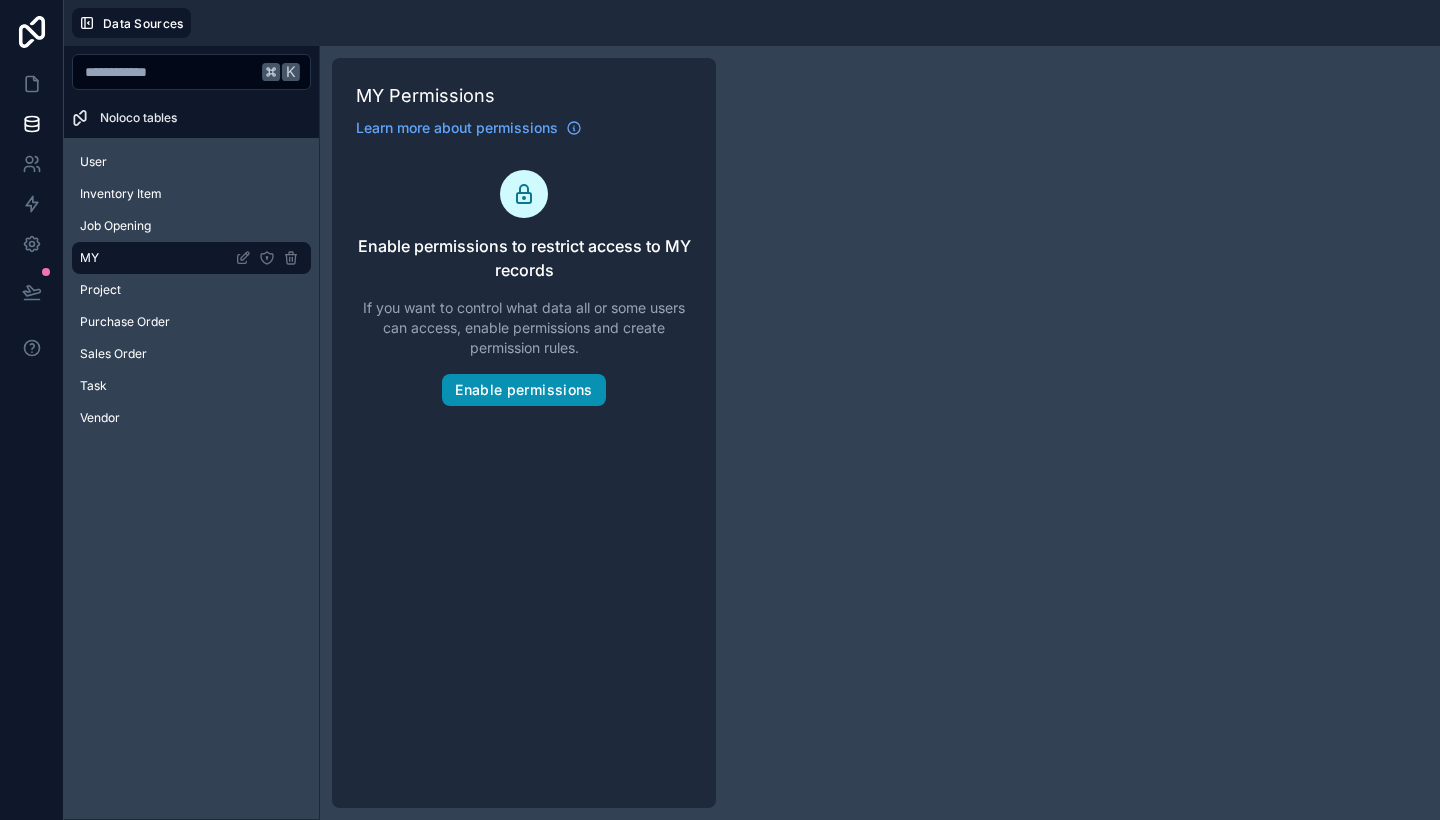 click on "Enable permissions" at bounding box center (523, 390) 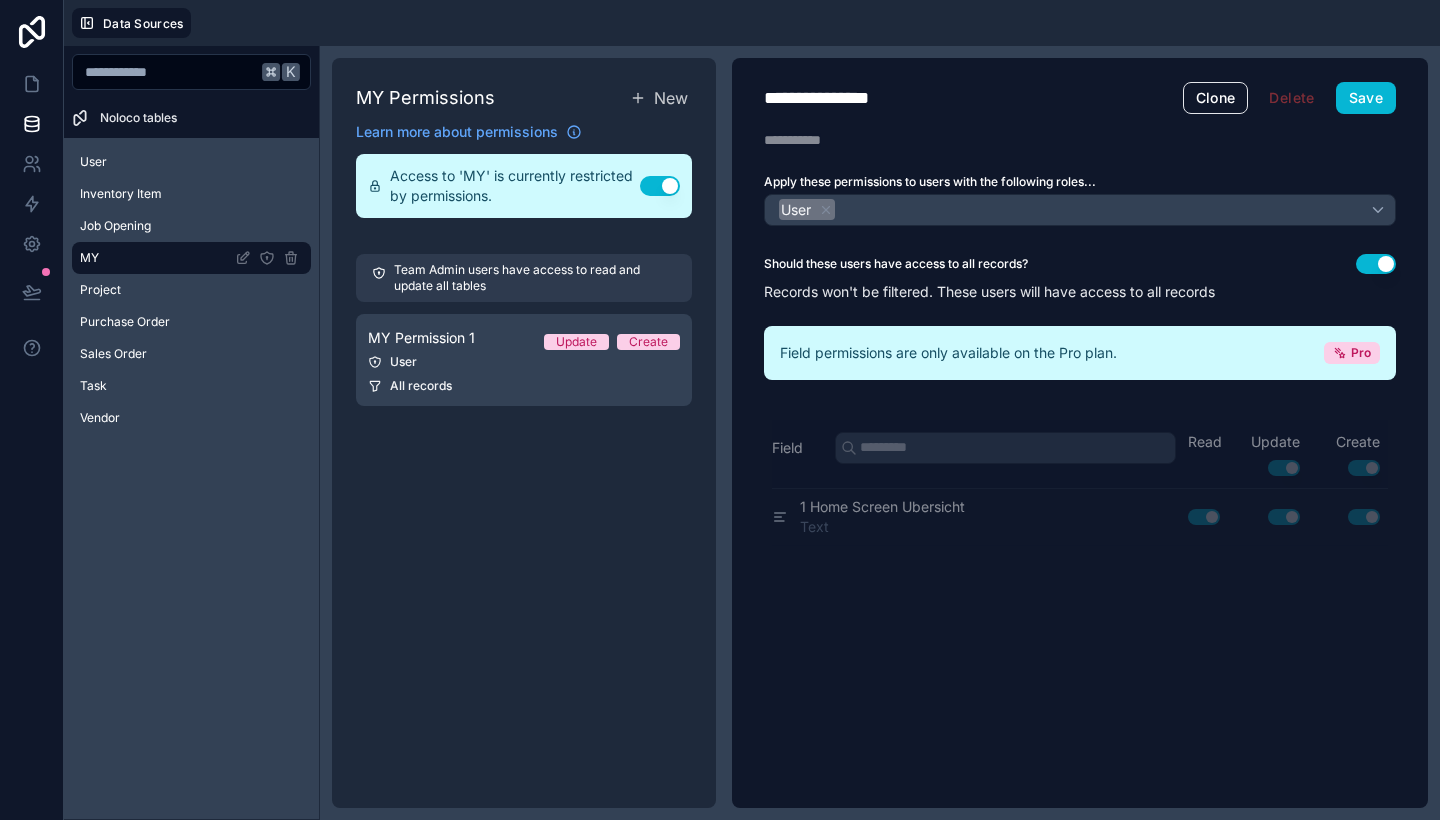 click on "Use setting" at bounding box center (660, 186) 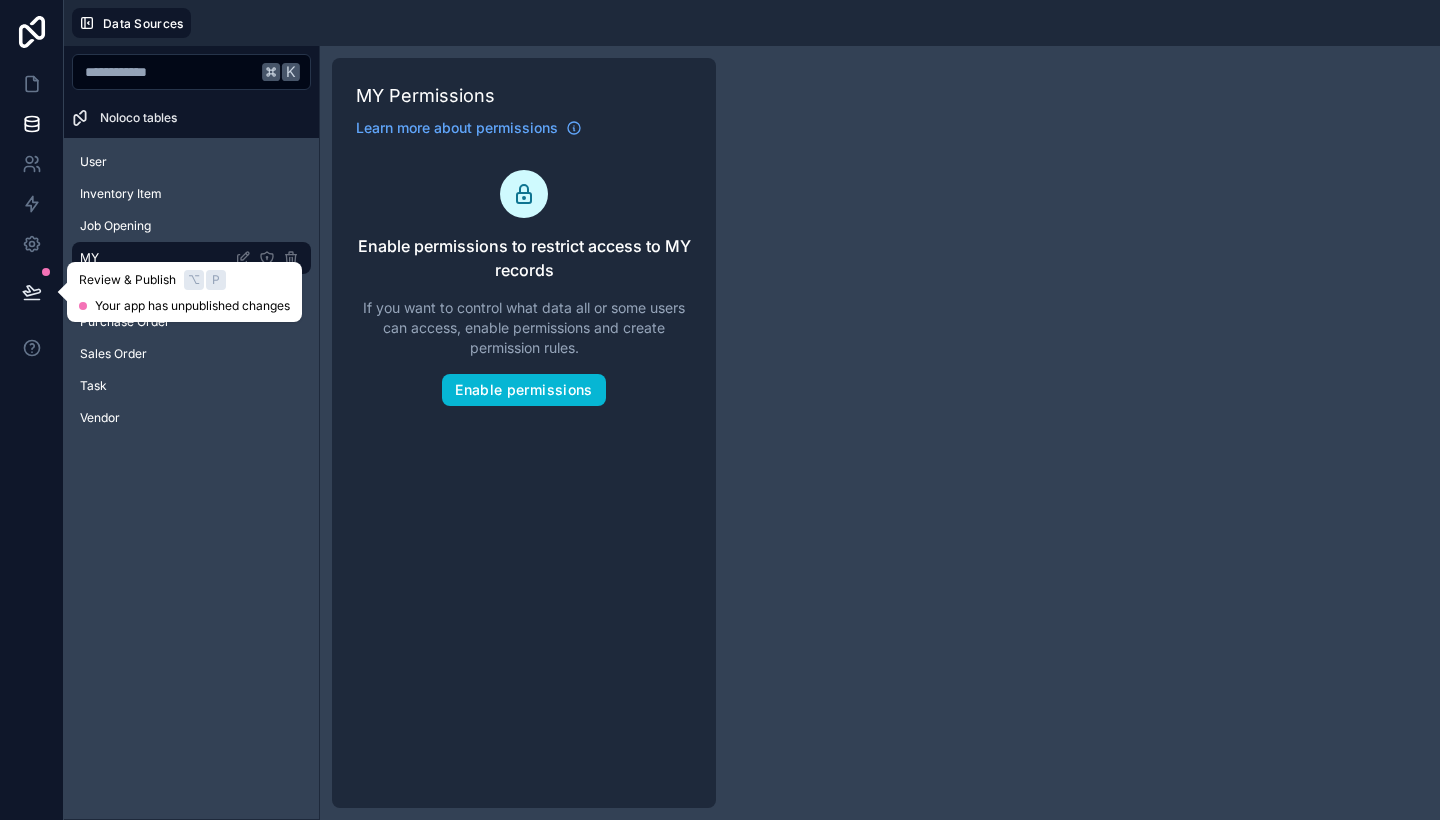 click 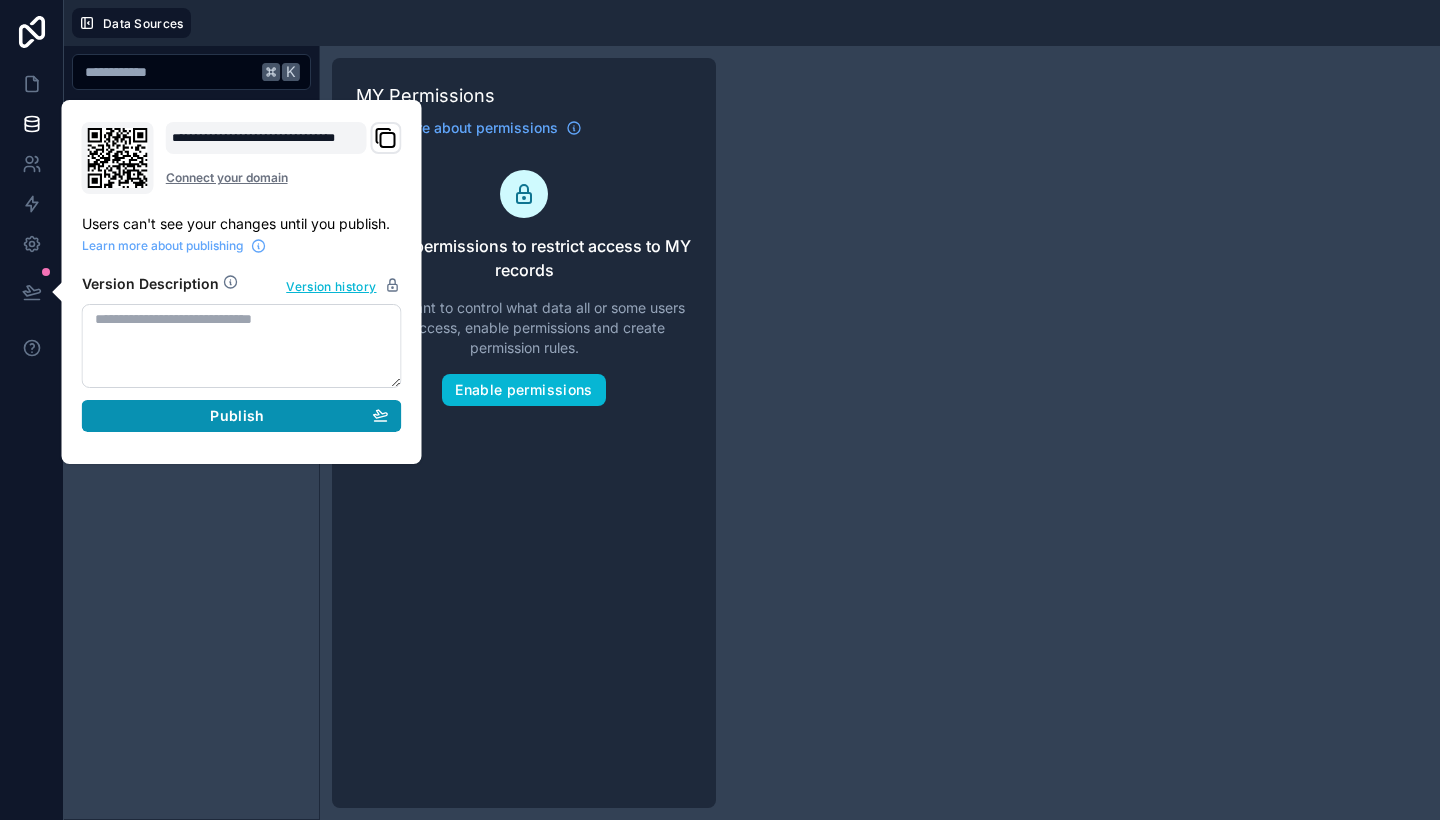 click on "Publish" at bounding box center (237, 416) 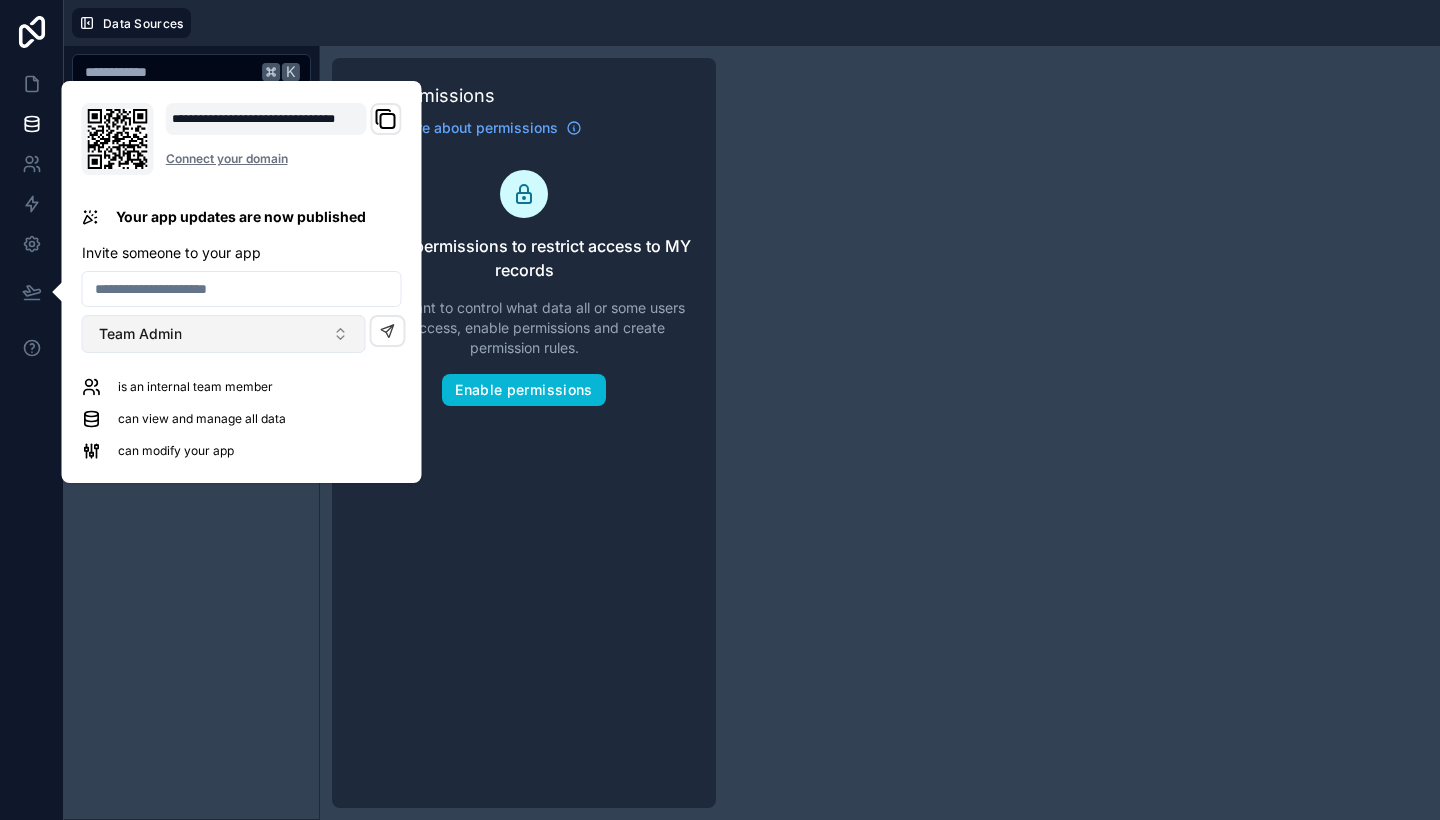 click on "Team Admin" at bounding box center [224, 334] 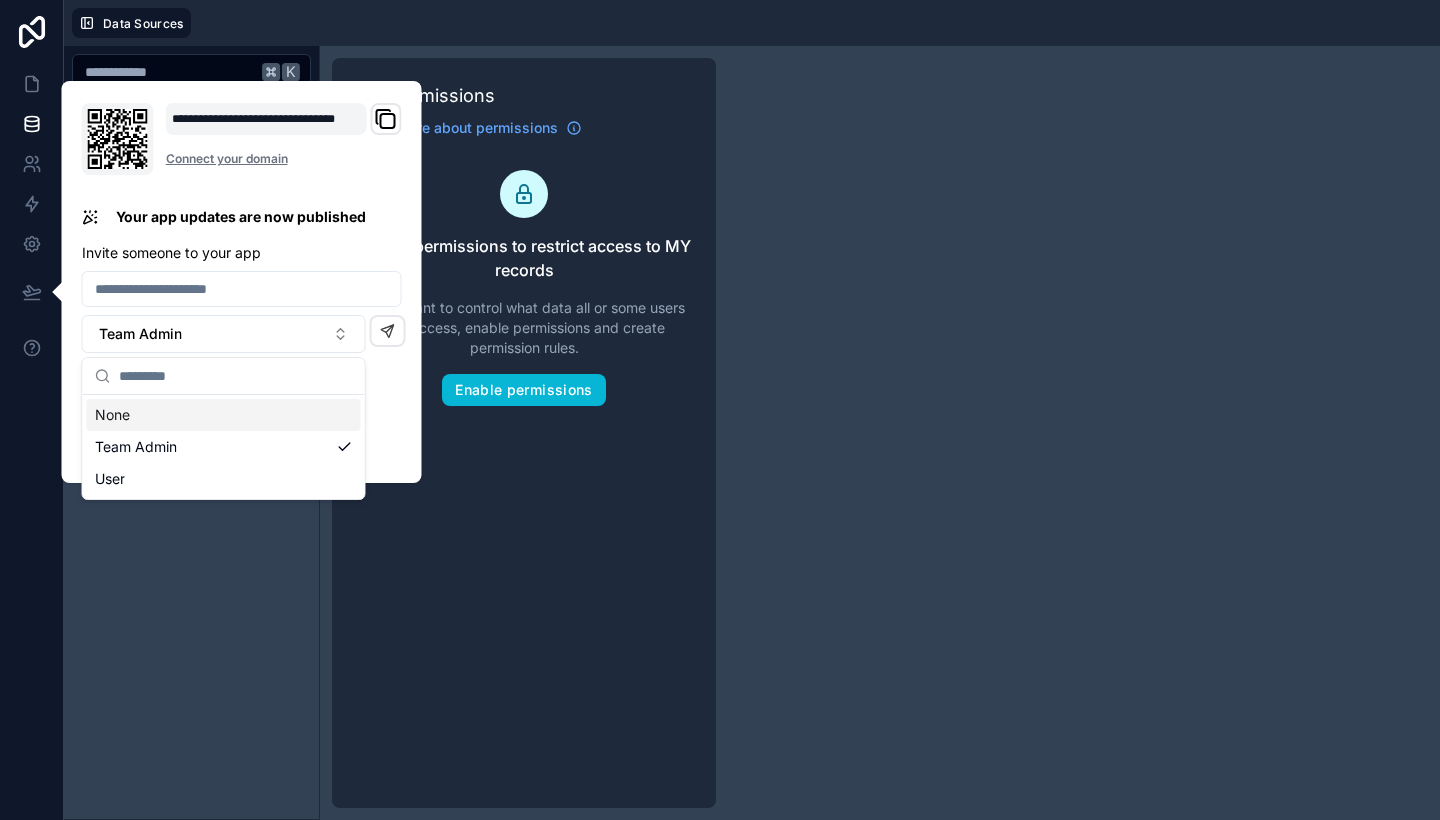click on "**********" at bounding box center [242, 282] 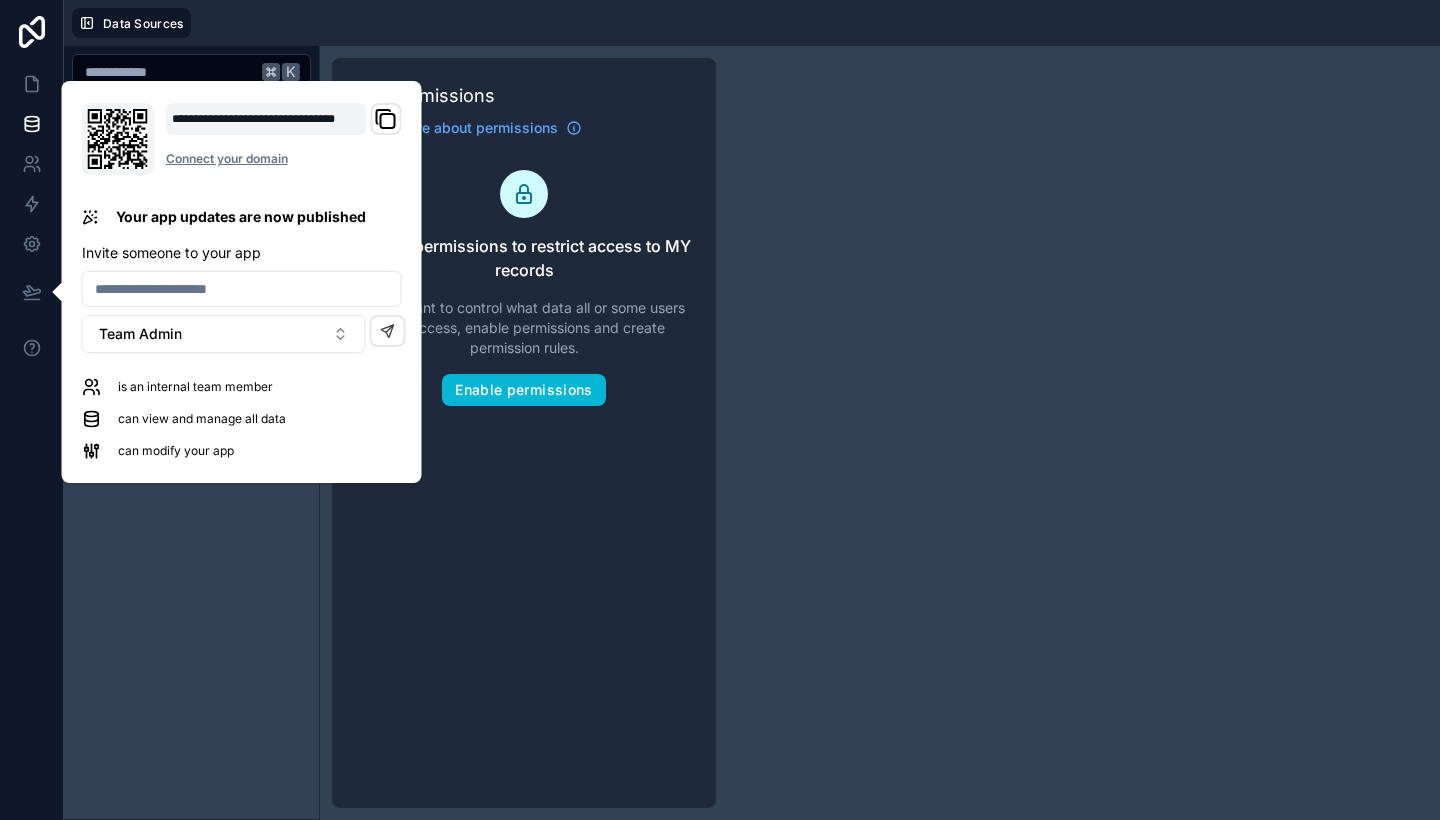 click 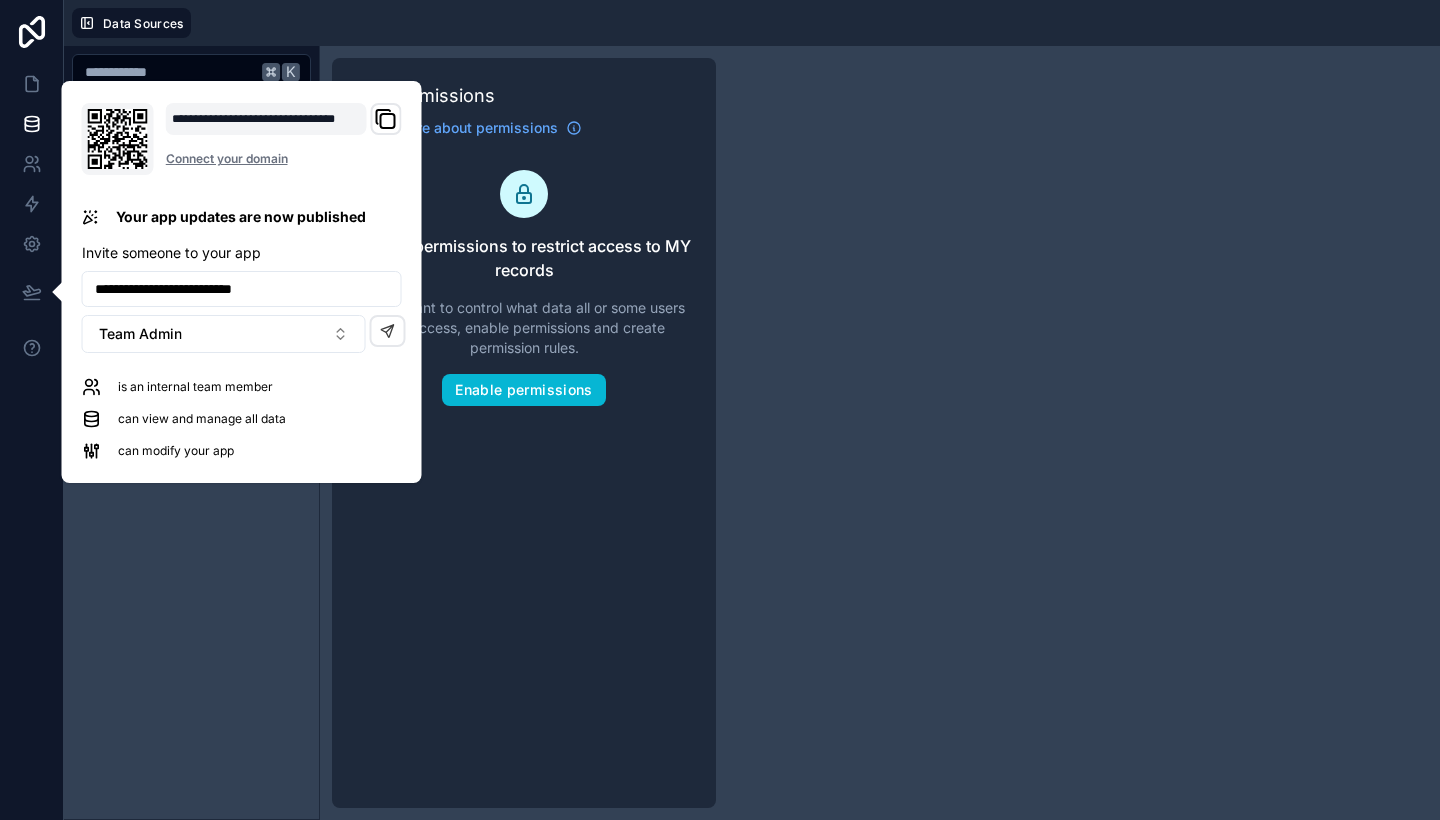 click on "can modify your app" at bounding box center [176, 451] 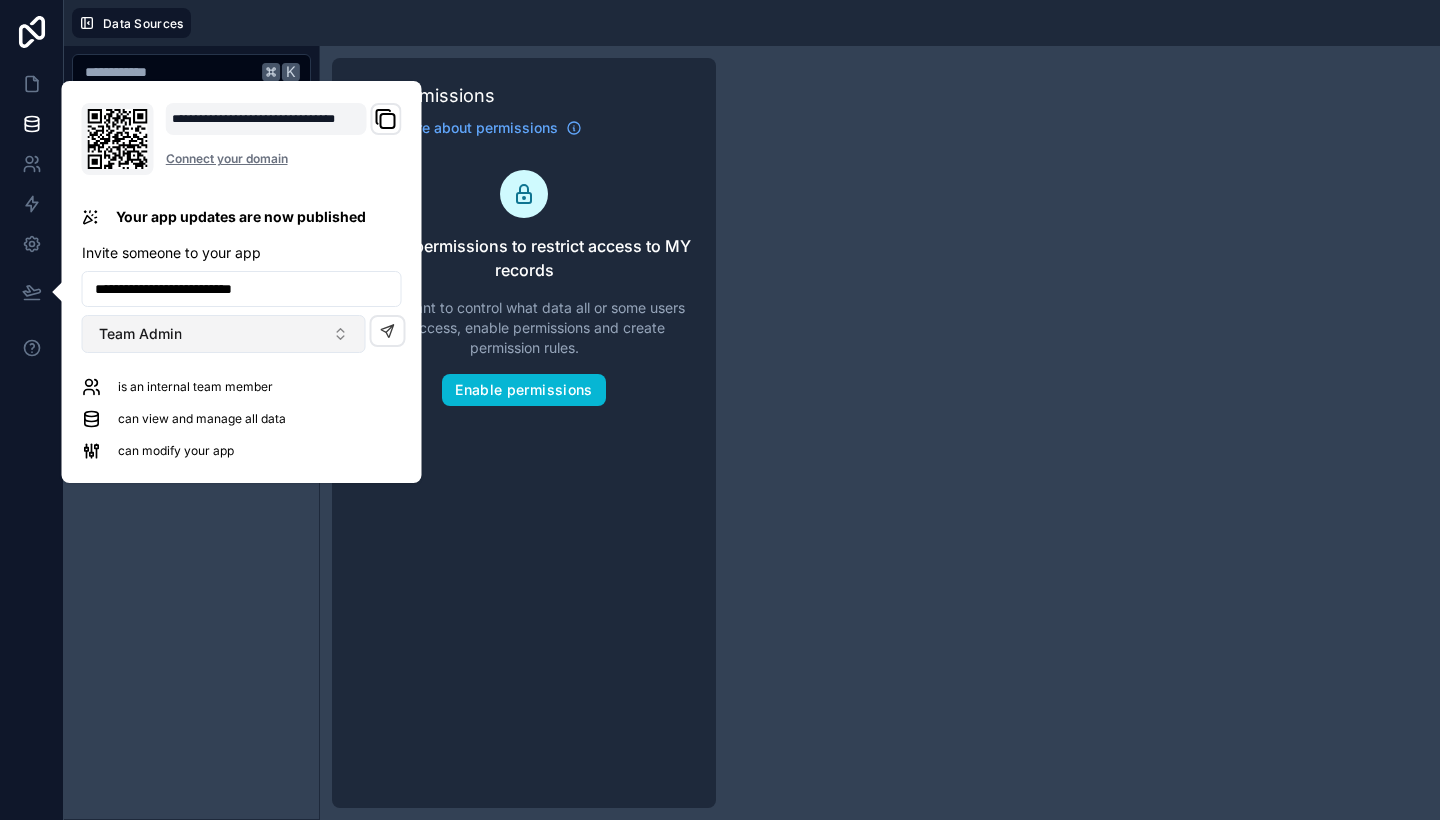 click on "Team Admin" at bounding box center [224, 334] 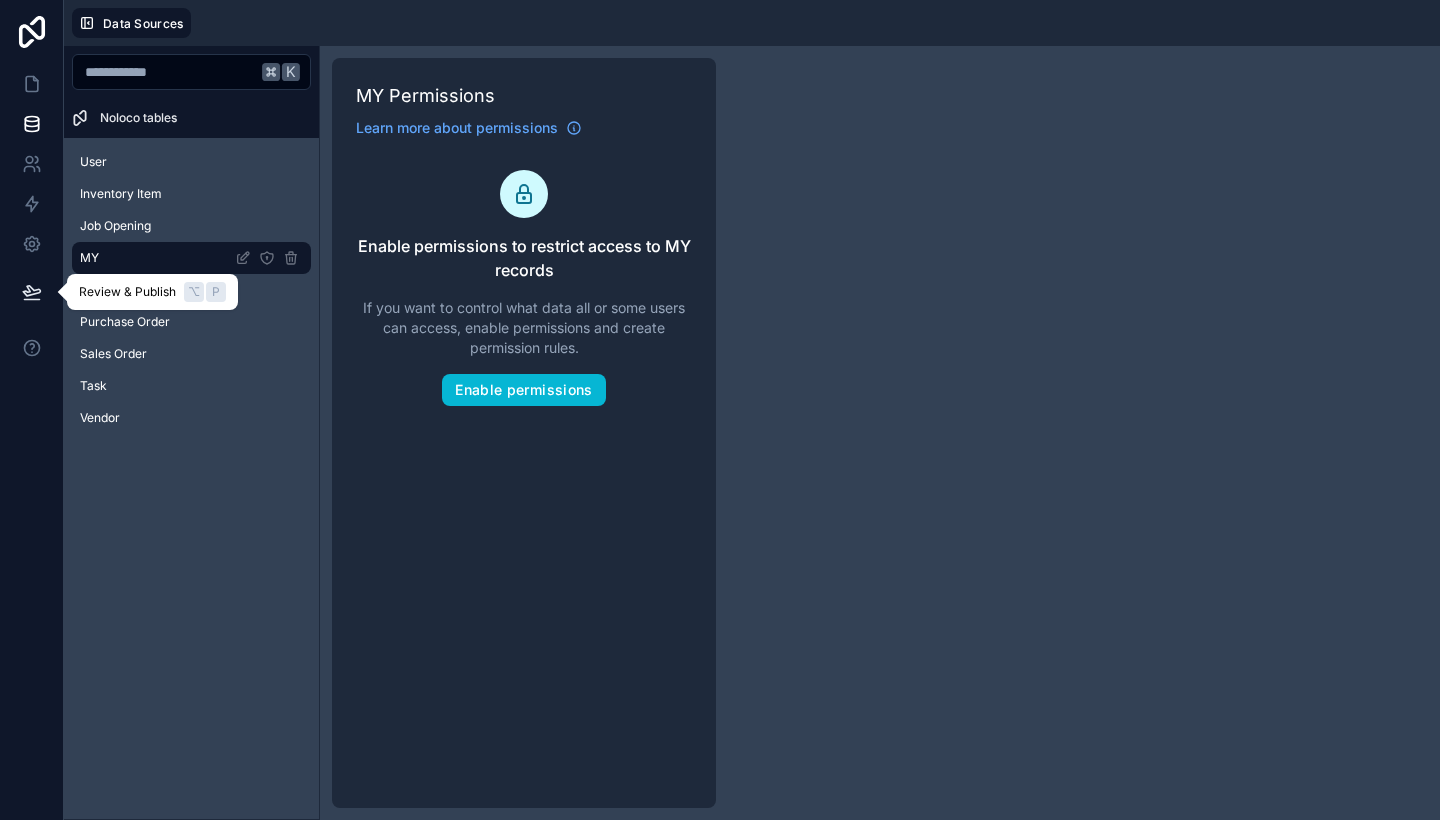 click 